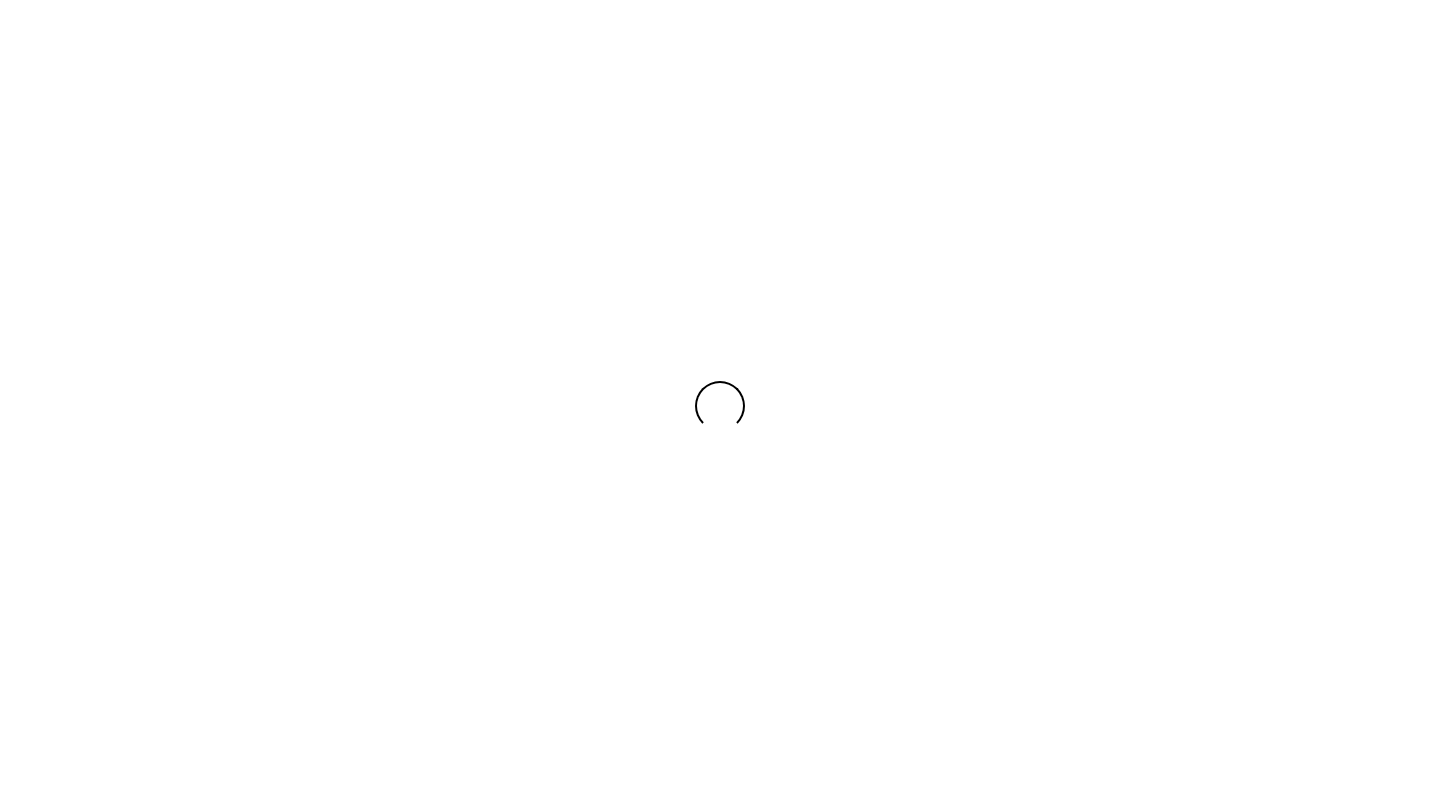 scroll, scrollTop: 0, scrollLeft: 0, axis: both 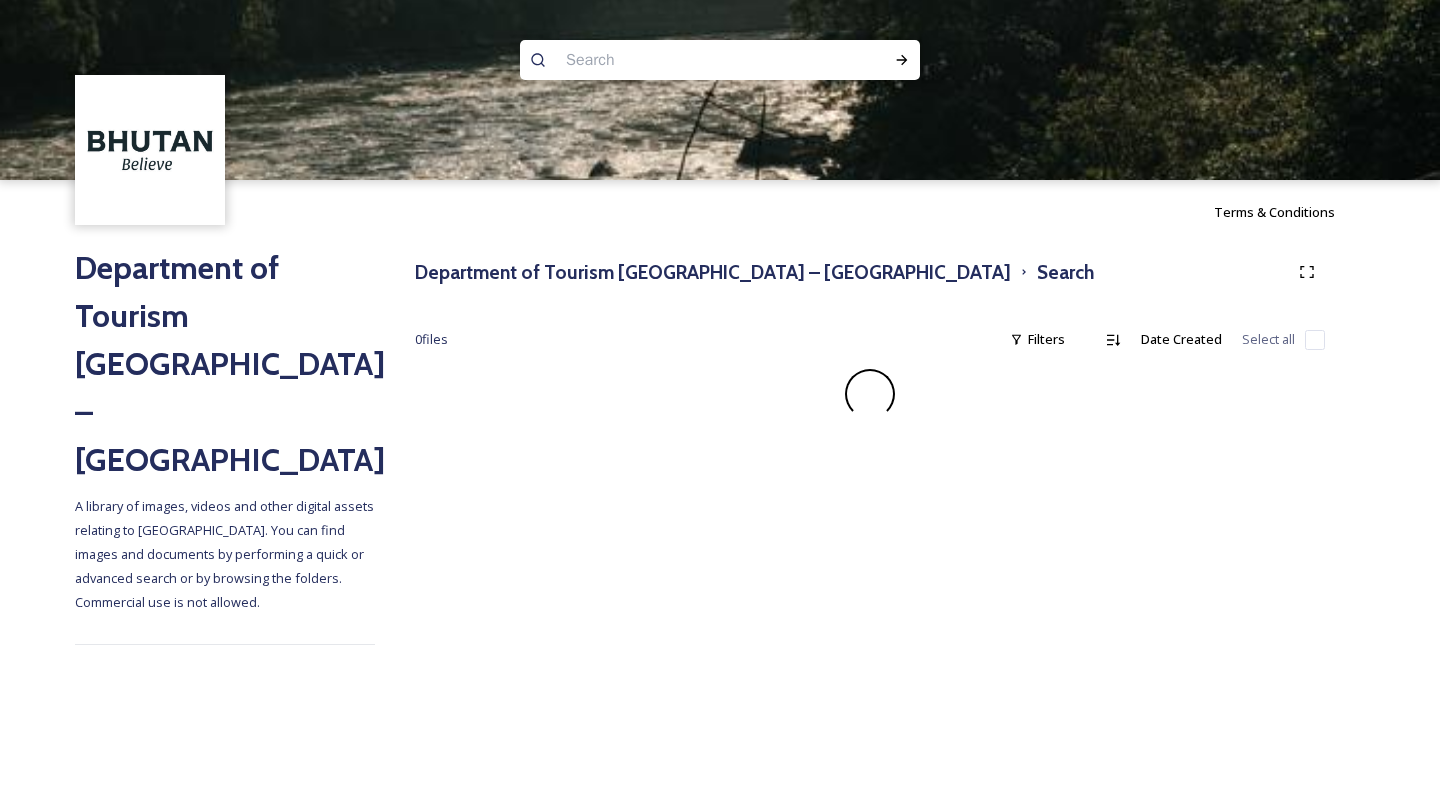 click at bounding box center (681, 60) 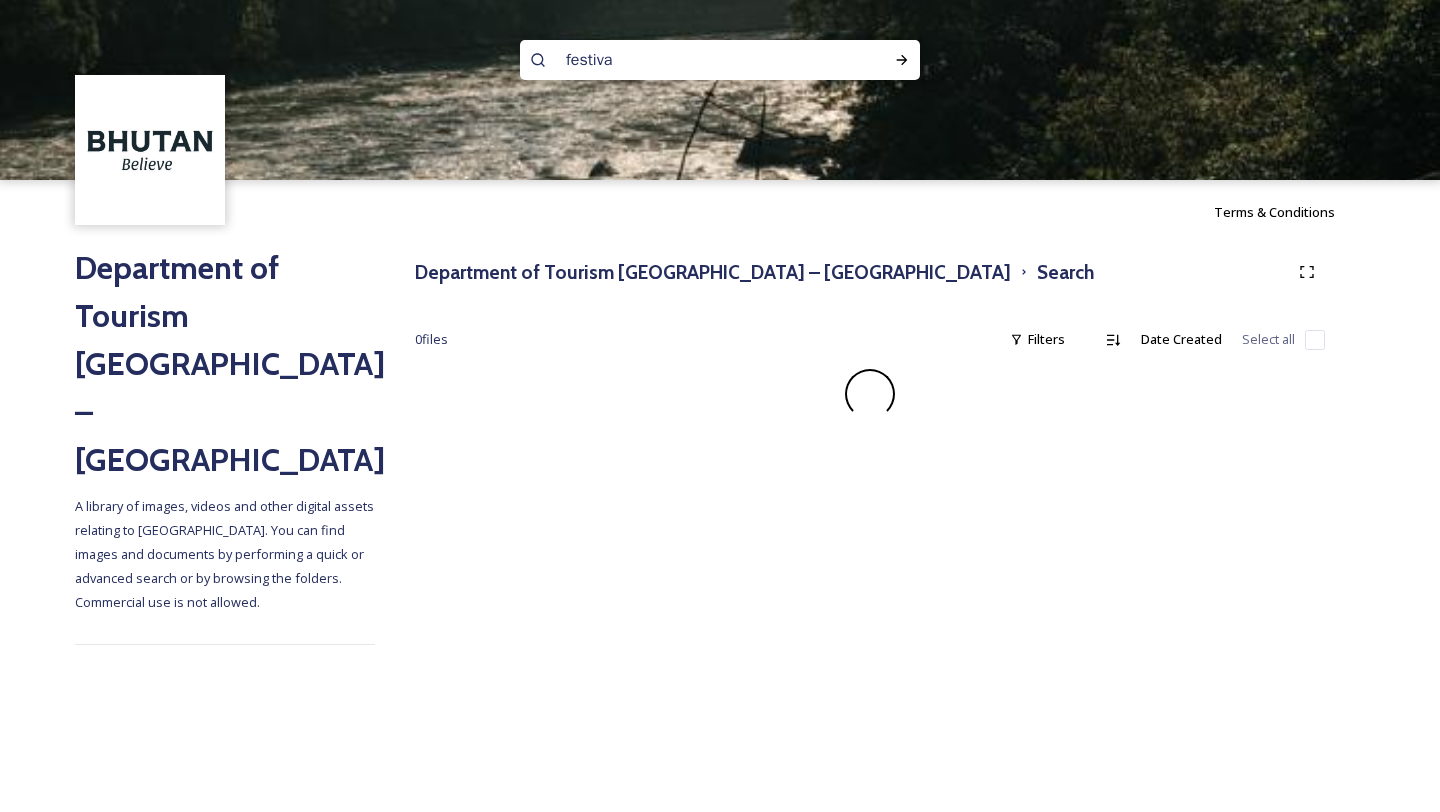 type on "festival" 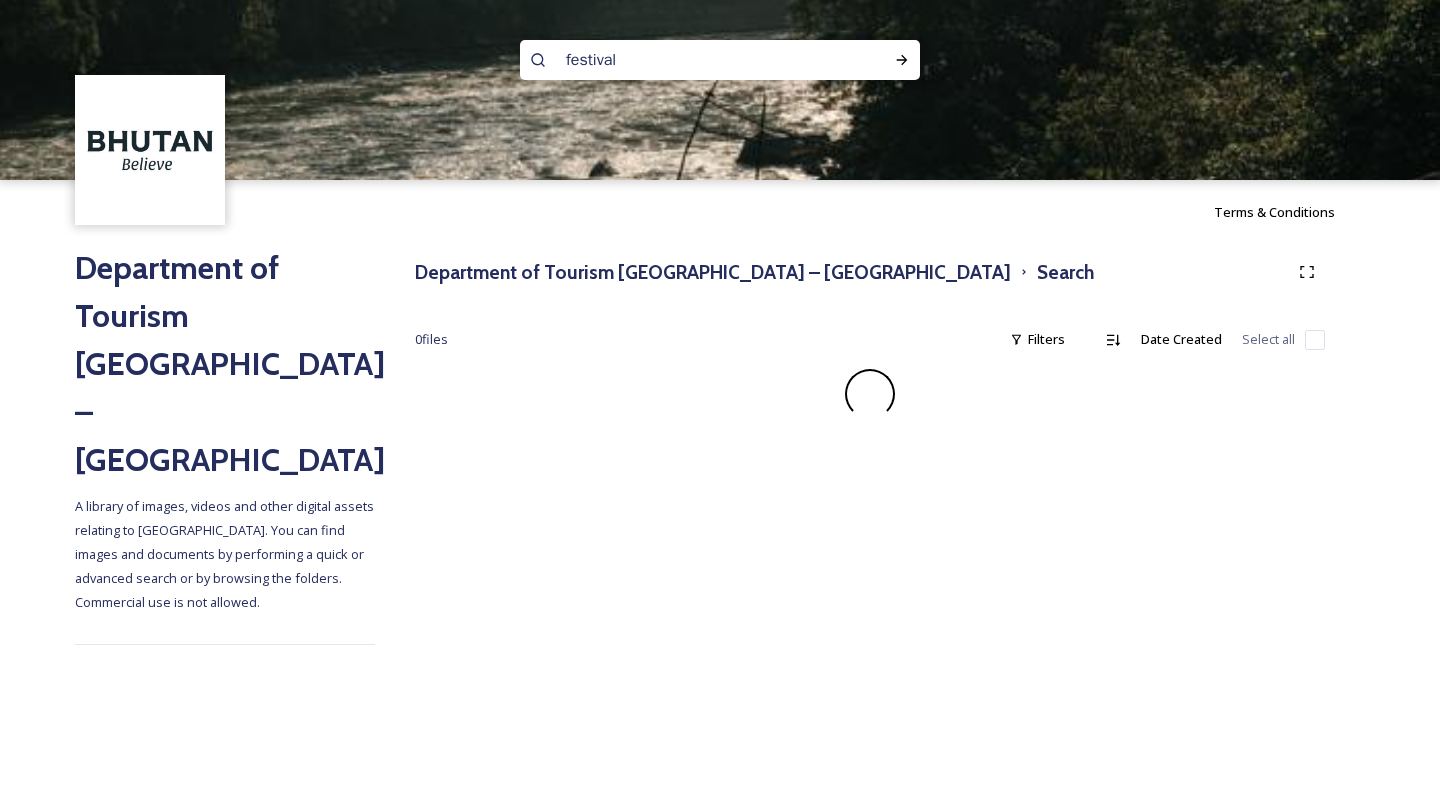 type 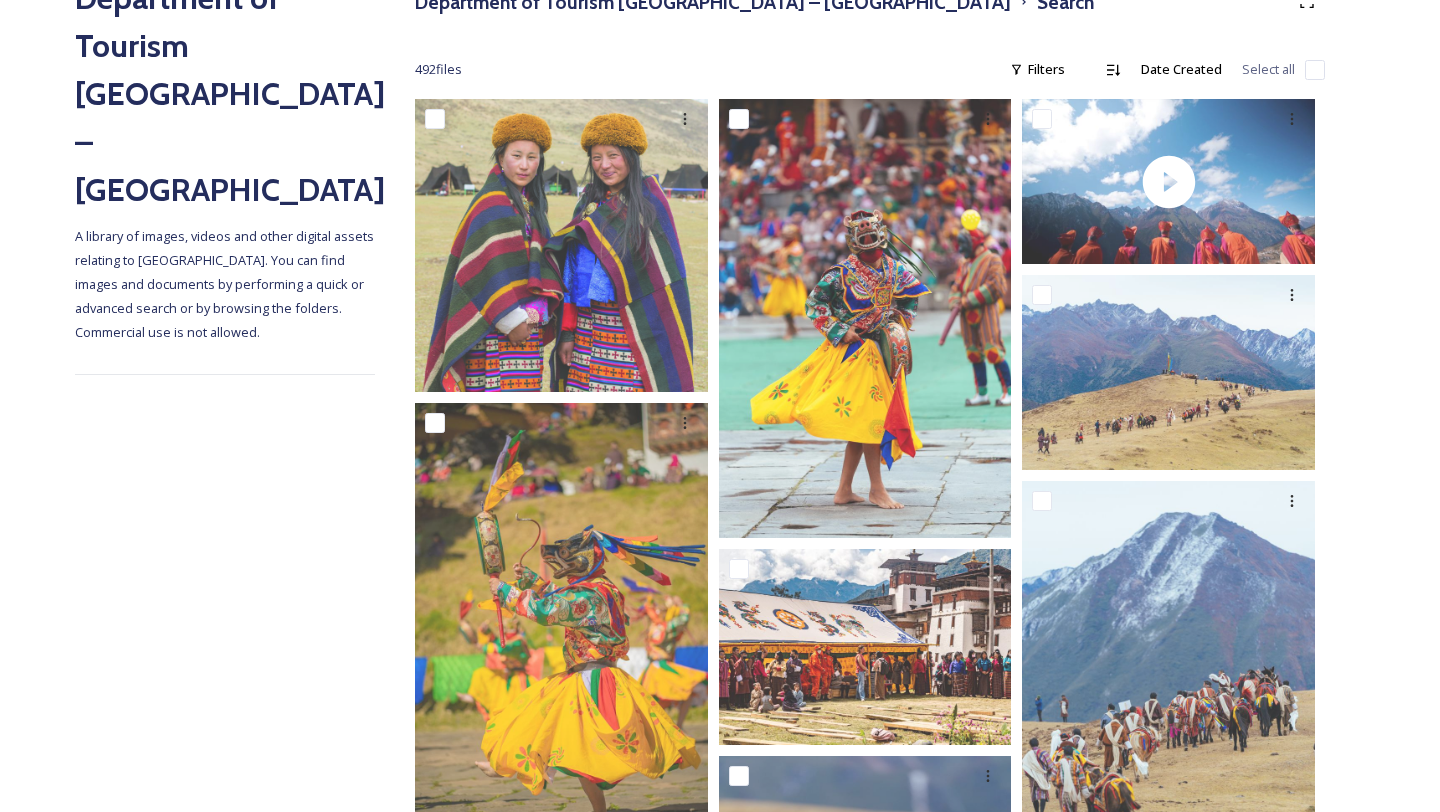 scroll, scrollTop: 0, scrollLeft: 0, axis: both 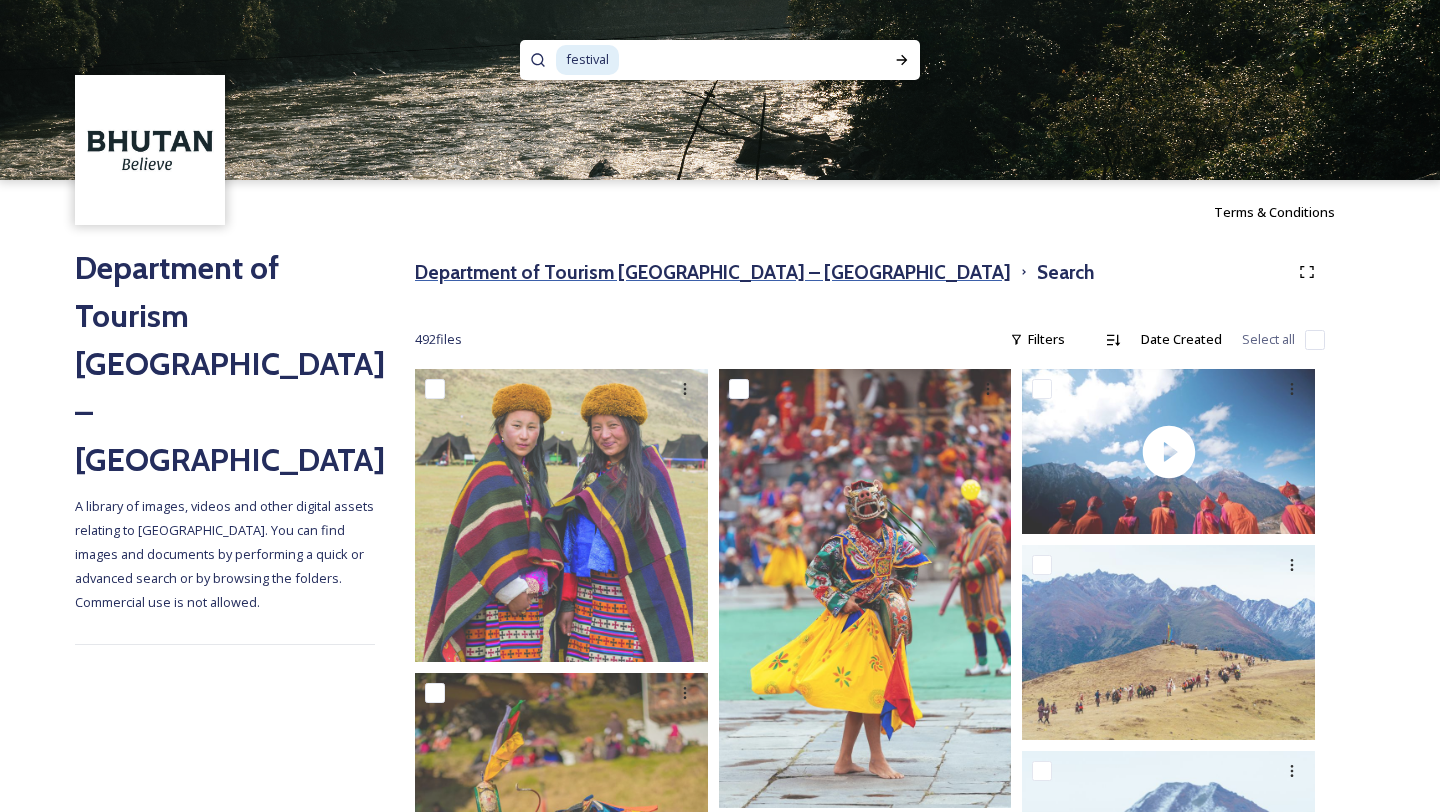 click on "Department of Tourism [GEOGRAPHIC_DATA] – [GEOGRAPHIC_DATA]" at bounding box center [713, 272] 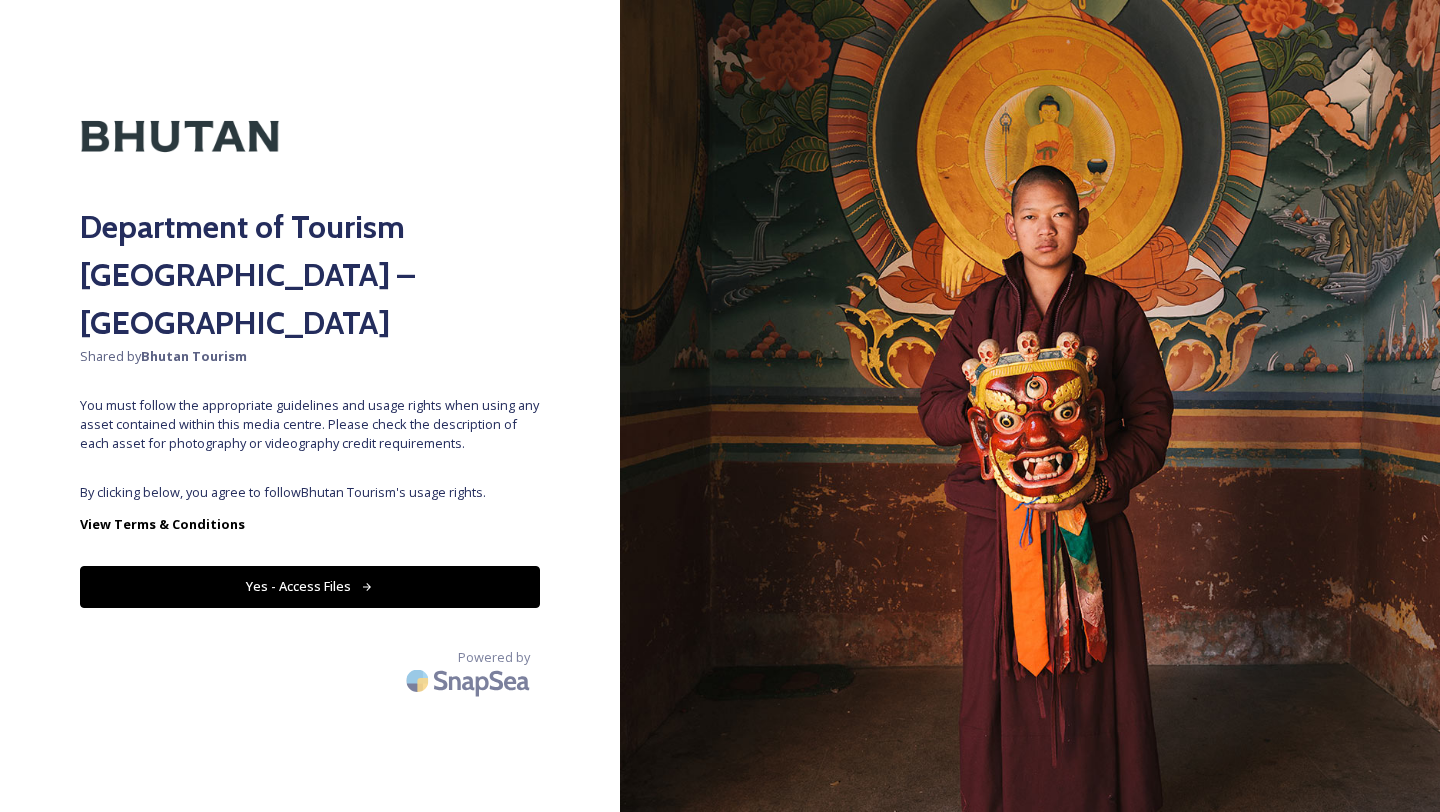 click on "Yes - Access Files" at bounding box center [310, 586] 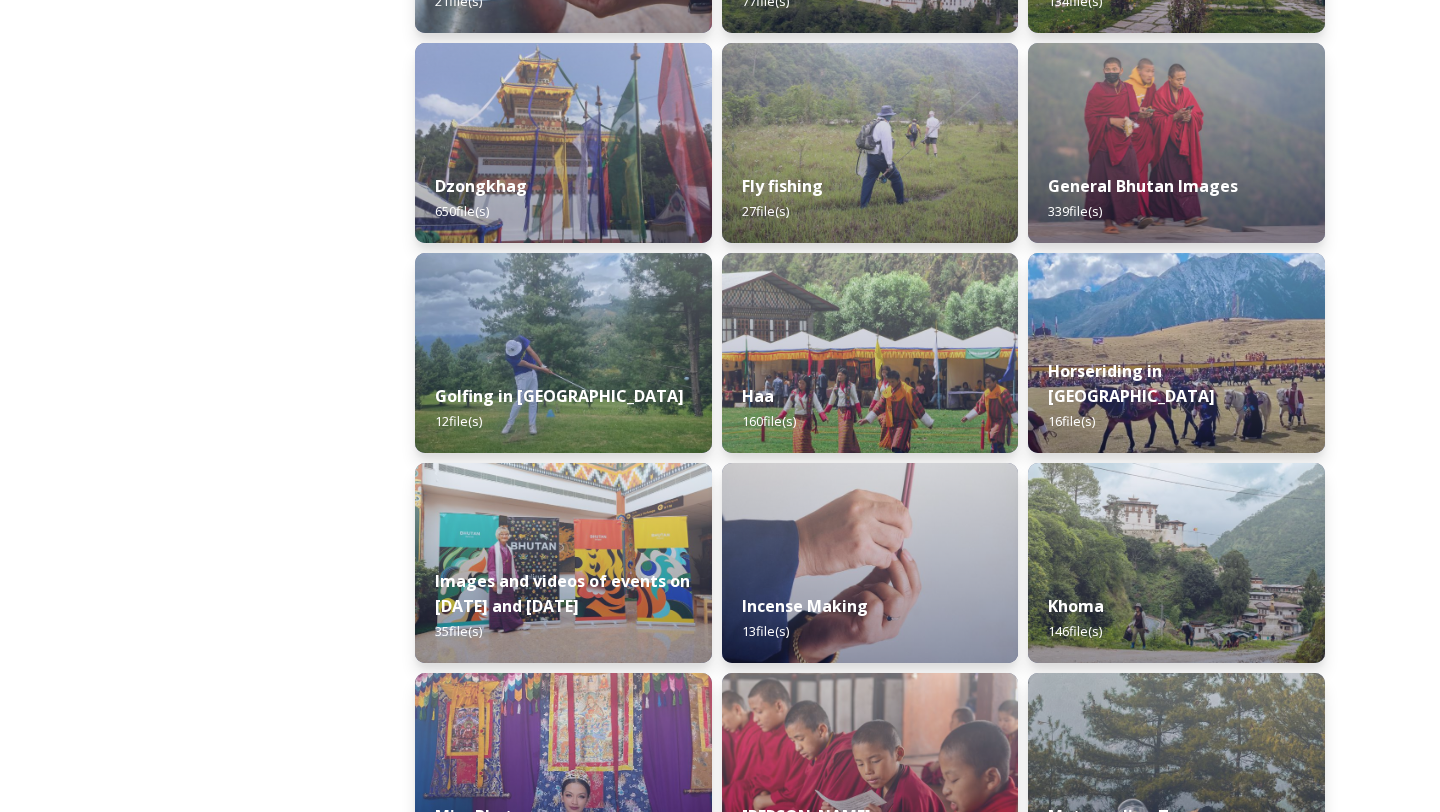 scroll, scrollTop: 908, scrollLeft: 0, axis: vertical 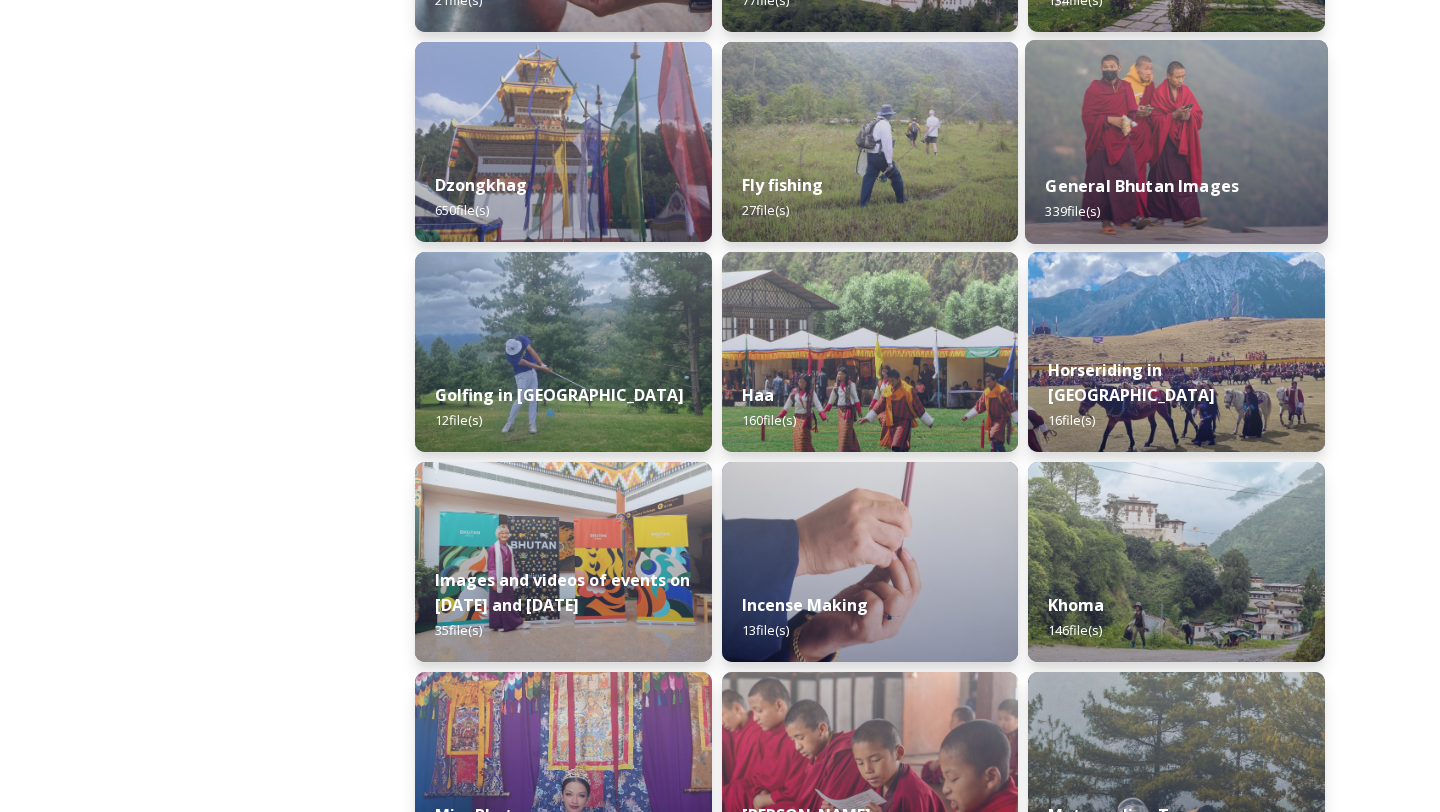 click at bounding box center (1176, 142) 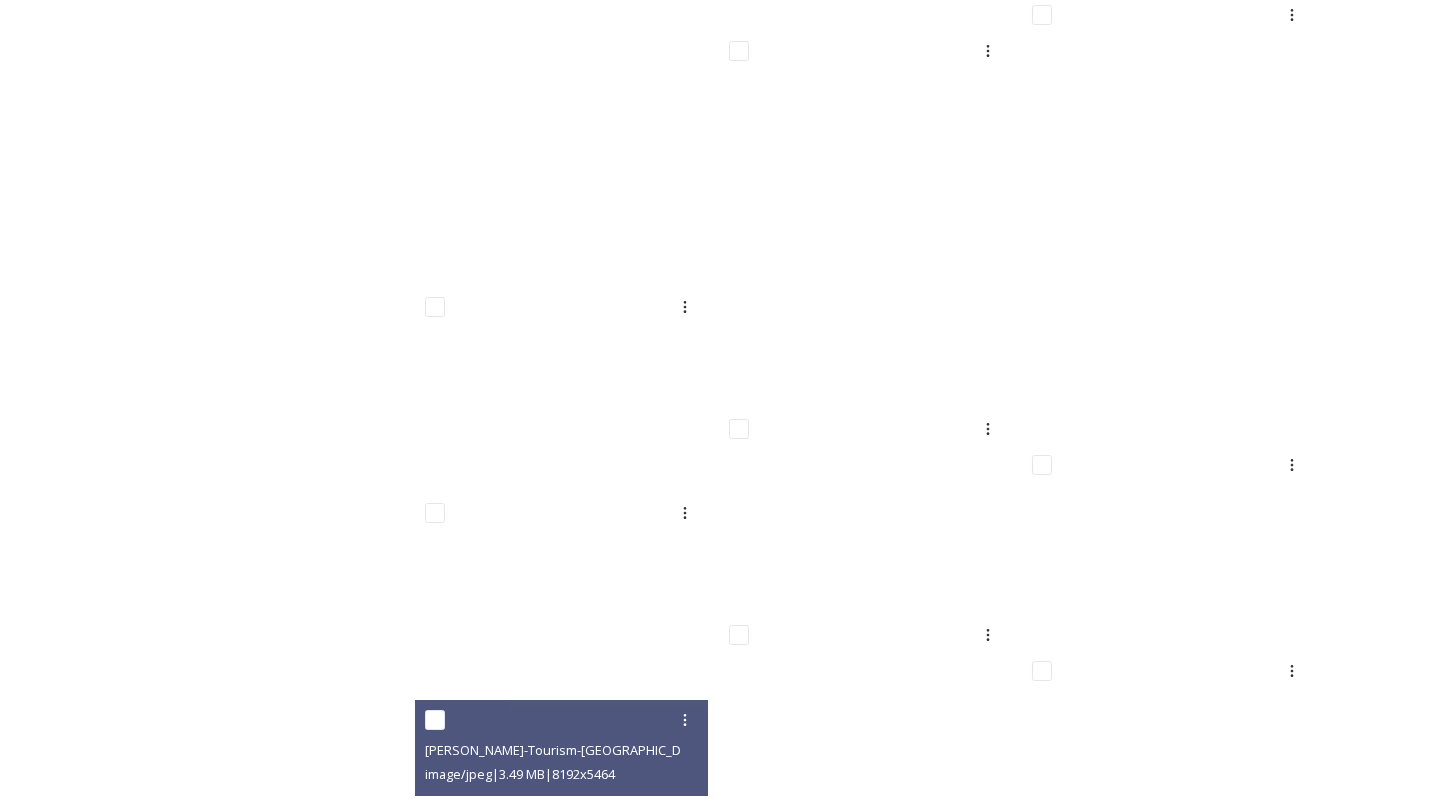scroll, scrollTop: 0, scrollLeft: 0, axis: both 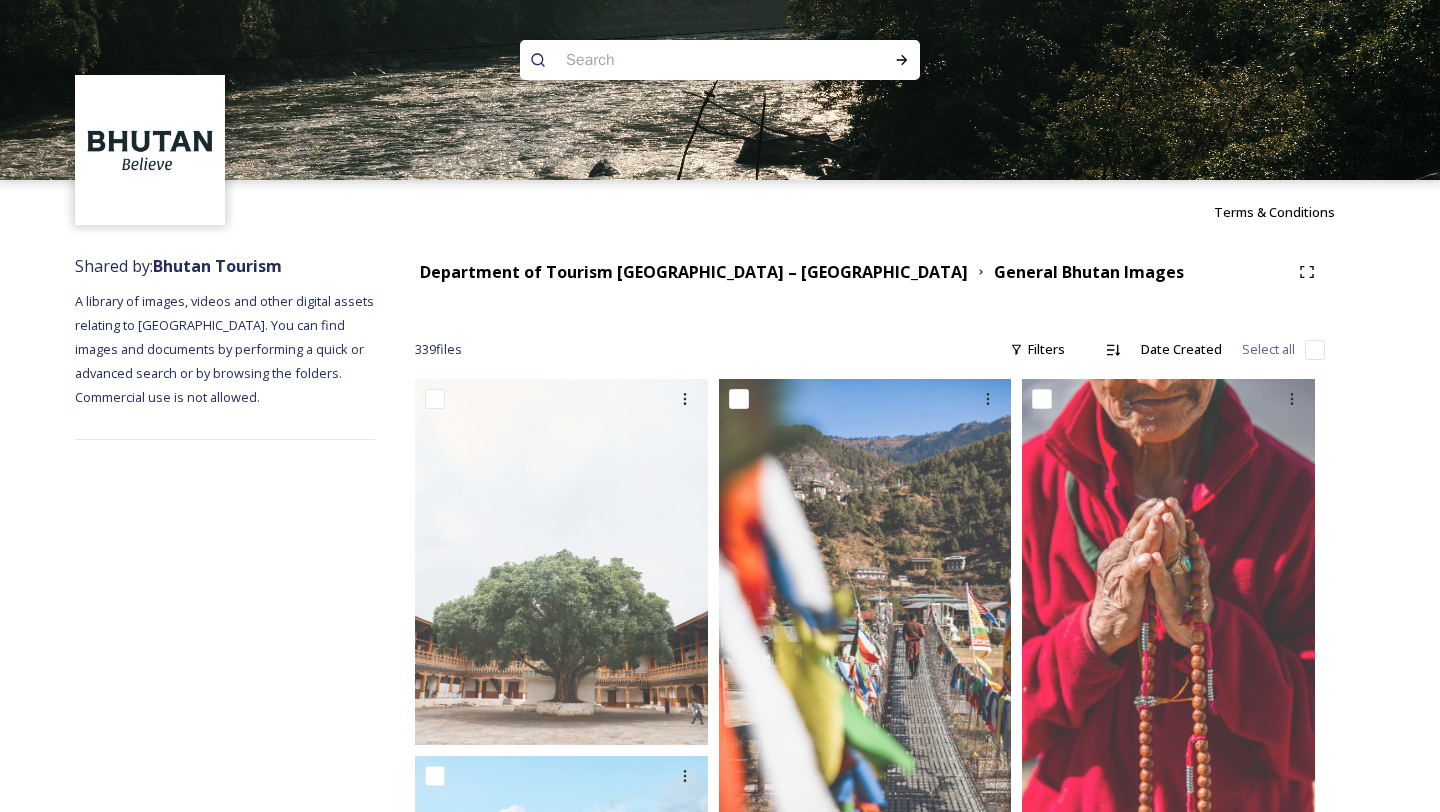 click at bounding box center [681, 60] 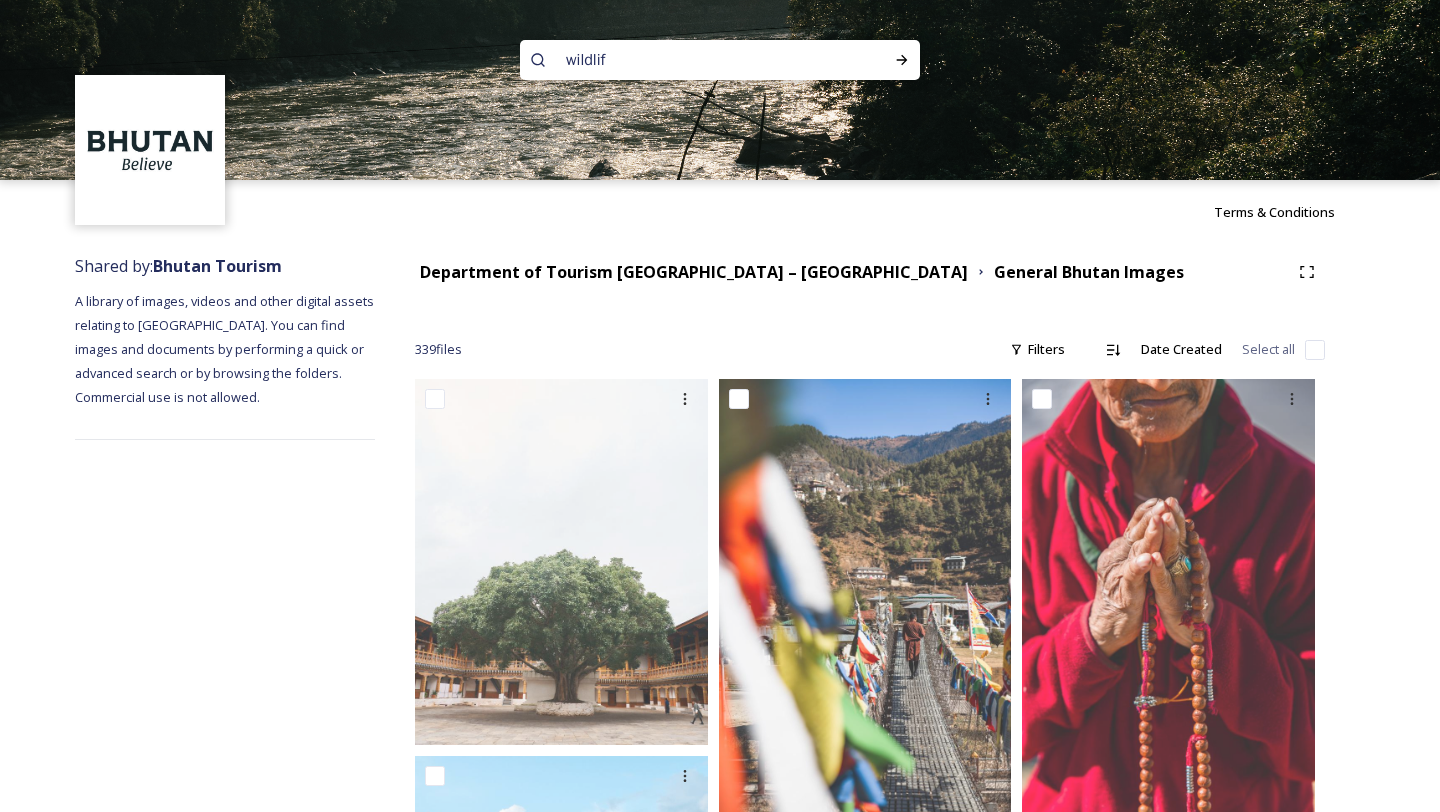 type on "wildlife" 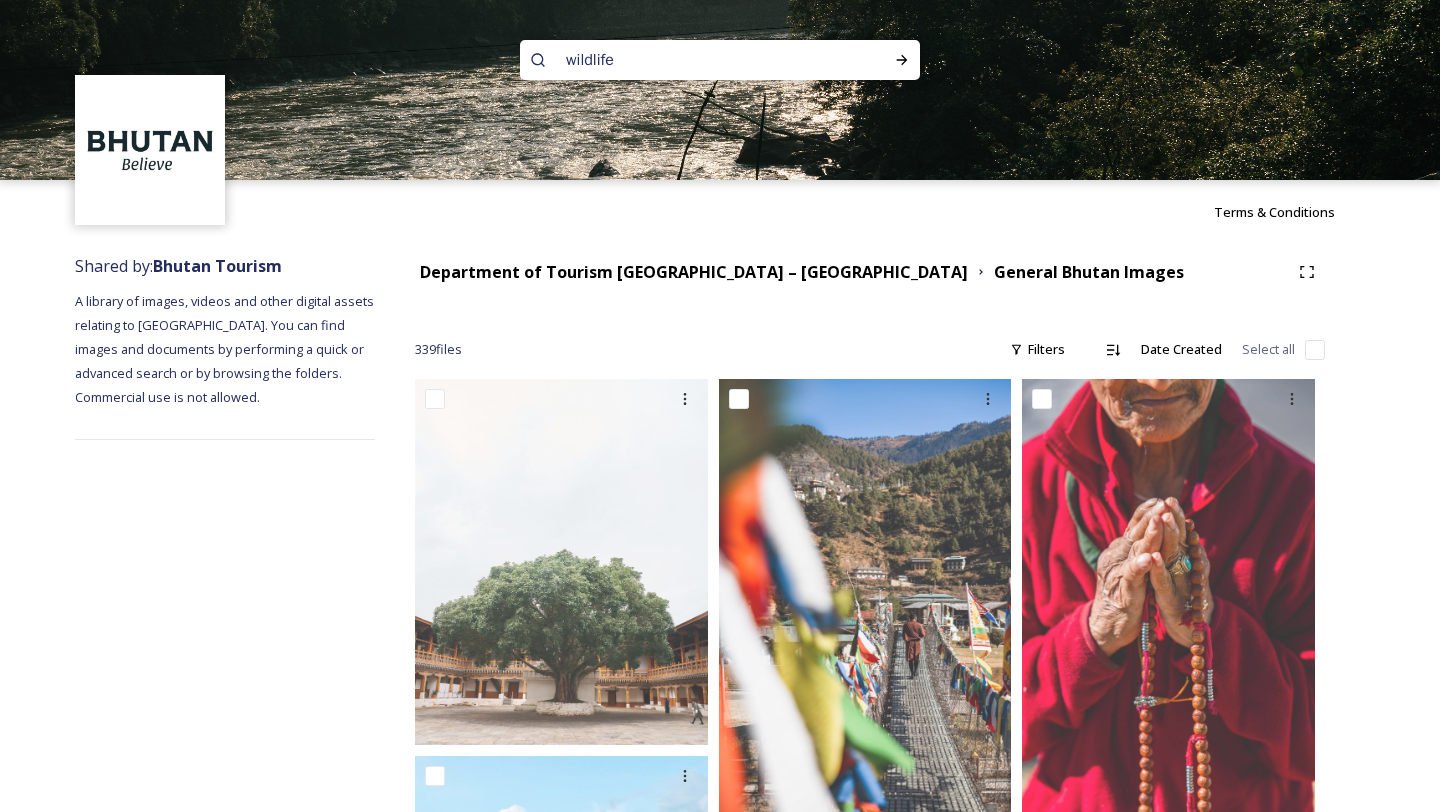 type 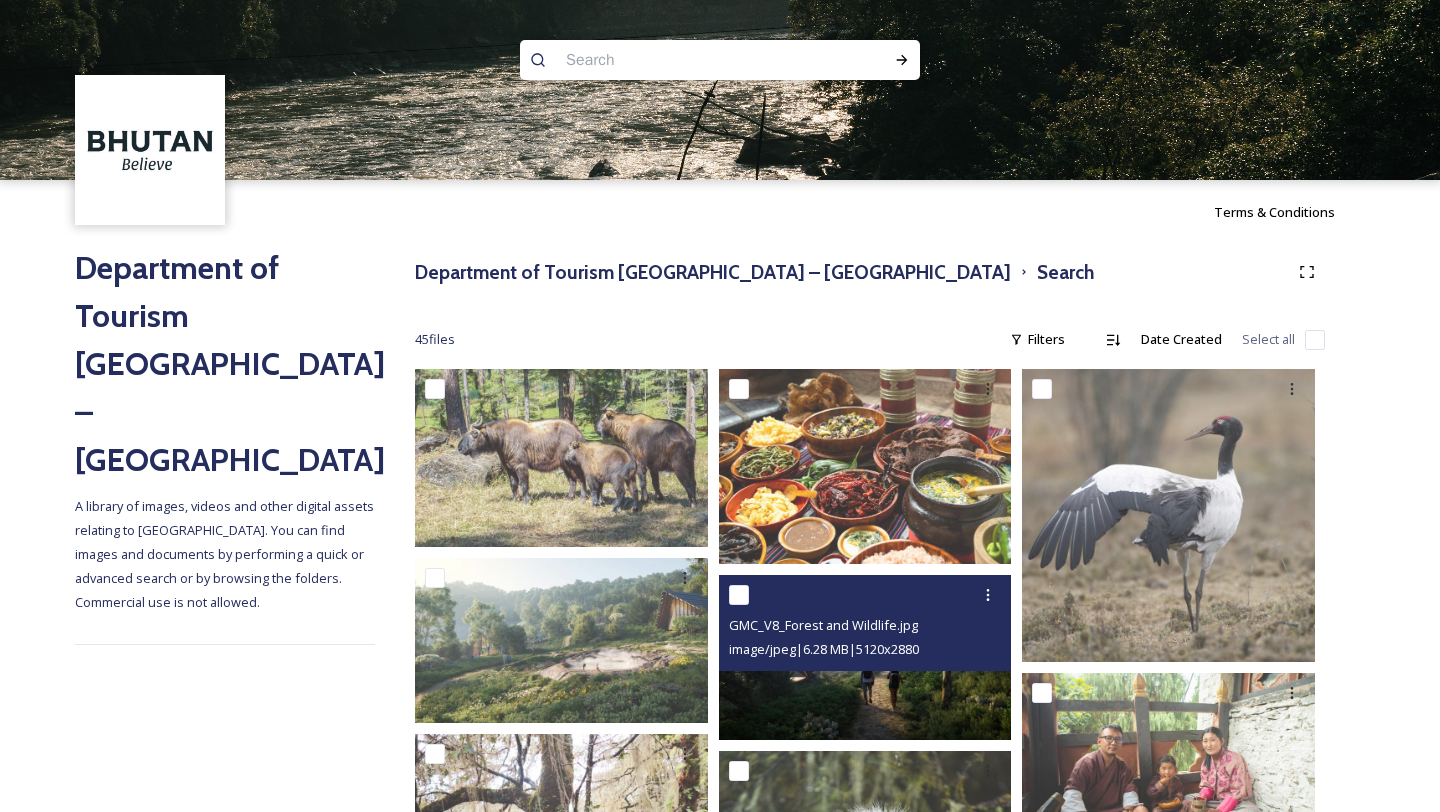 click at bounding box center [865, 657] 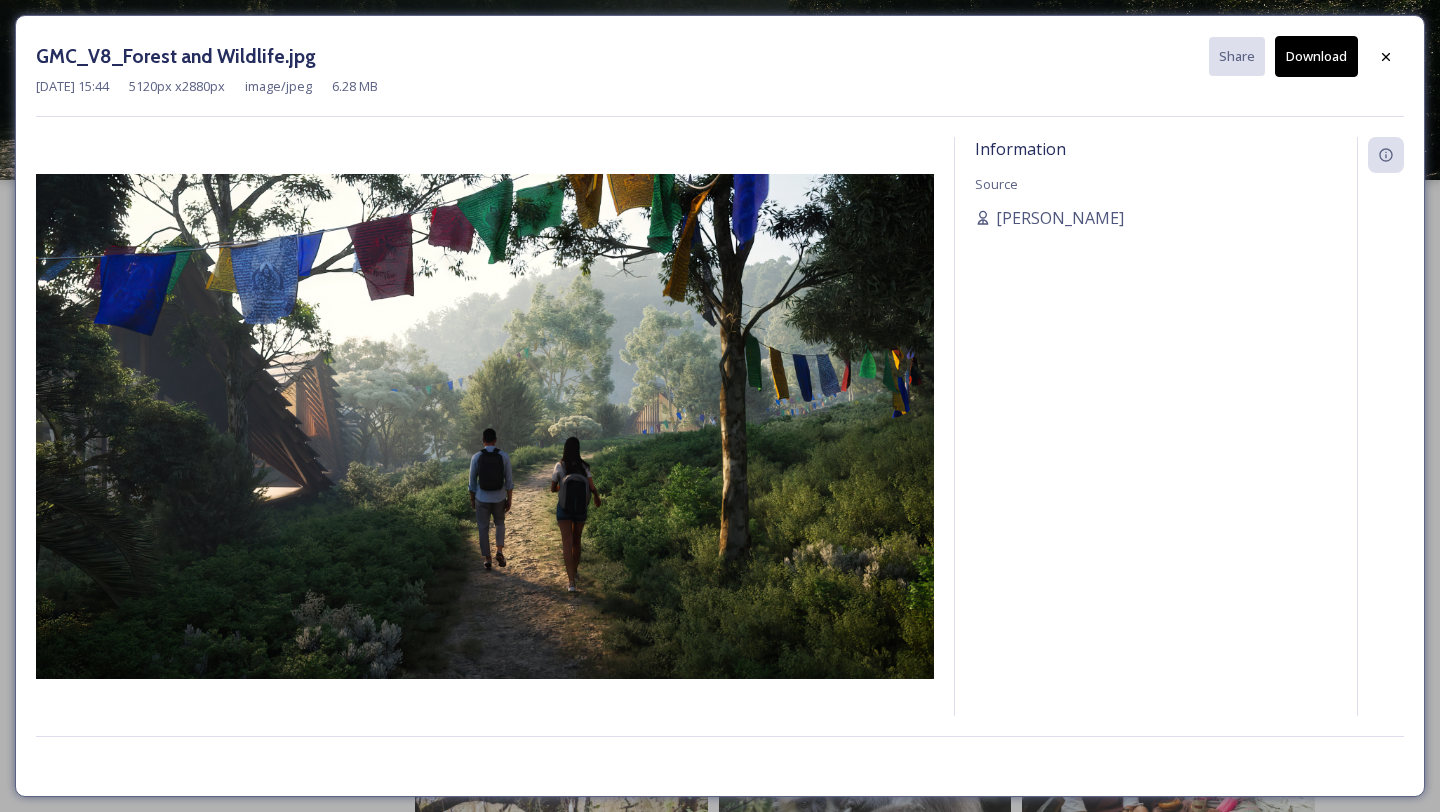 click on "Download" at bounding box center (1316, 56) 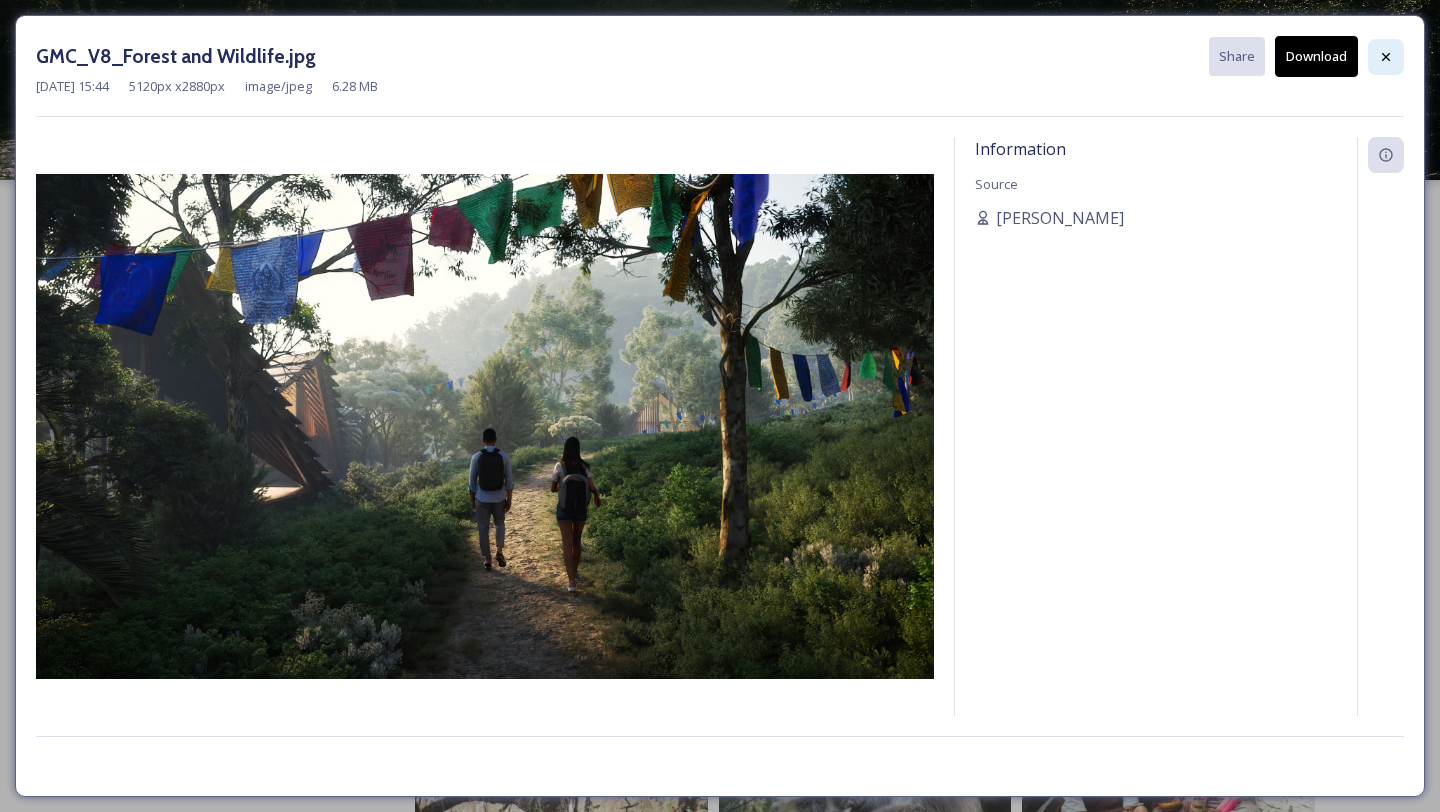 click 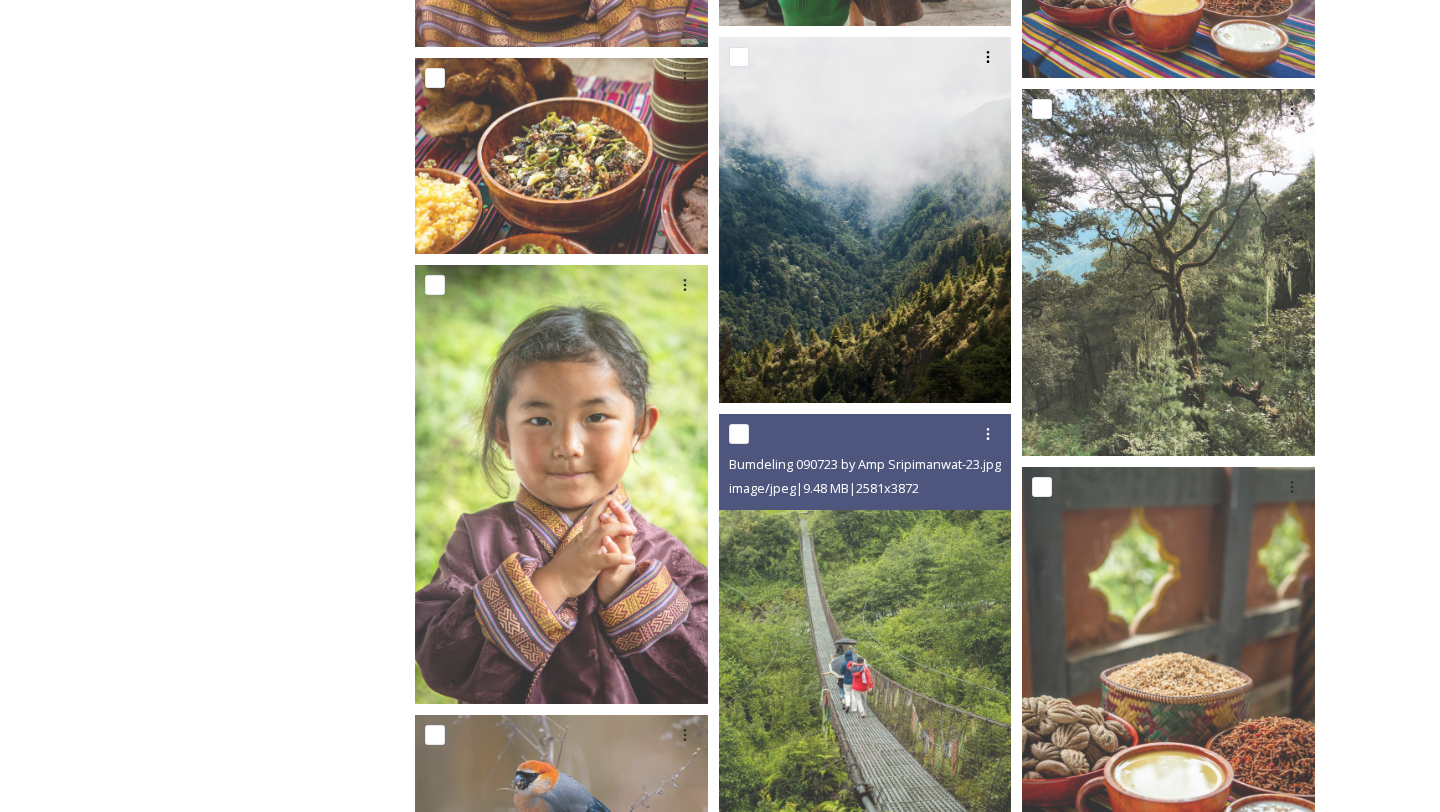 scroll, scrollTop: 2154, scrollLeft: 0, axis: vertical 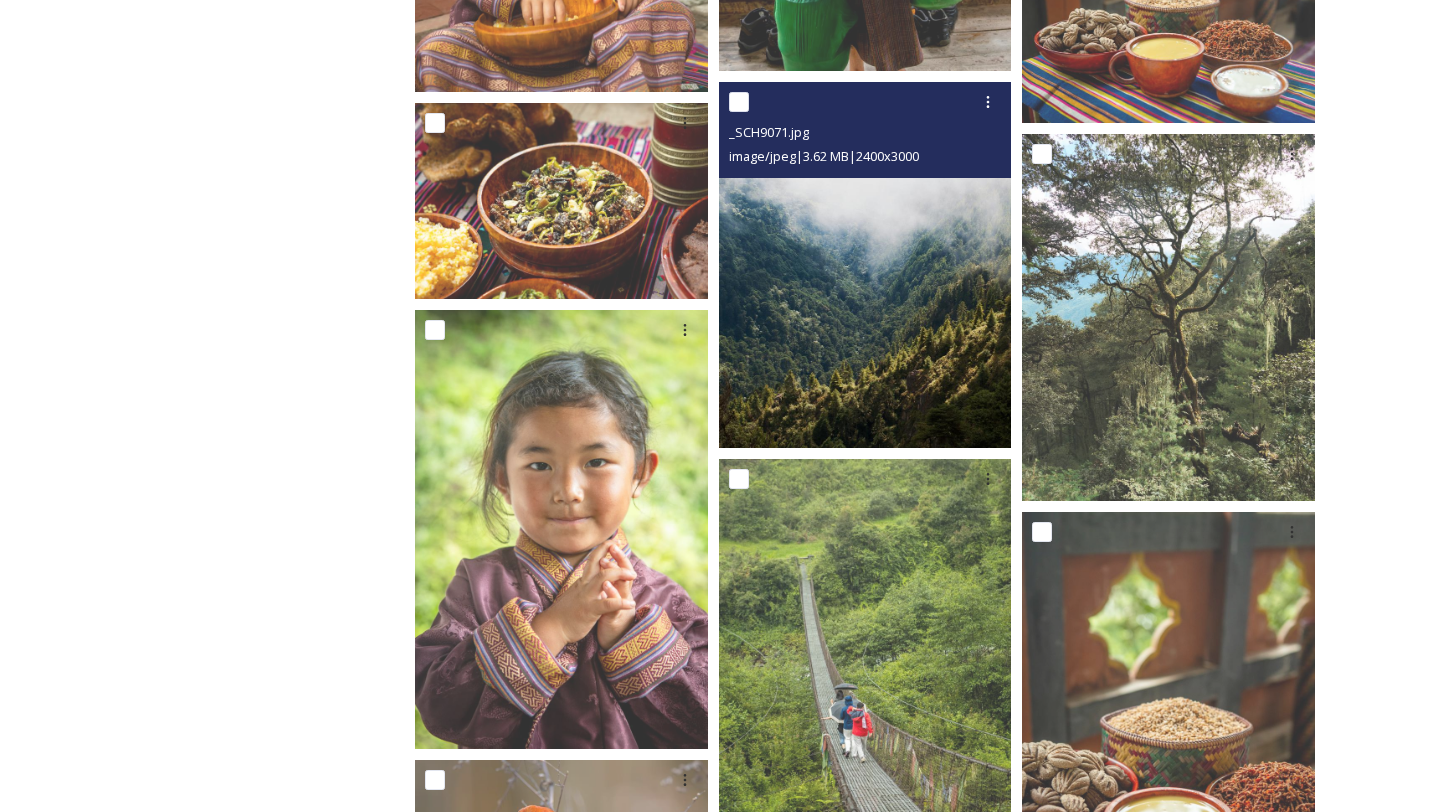 click at bounding box center [865, 265] 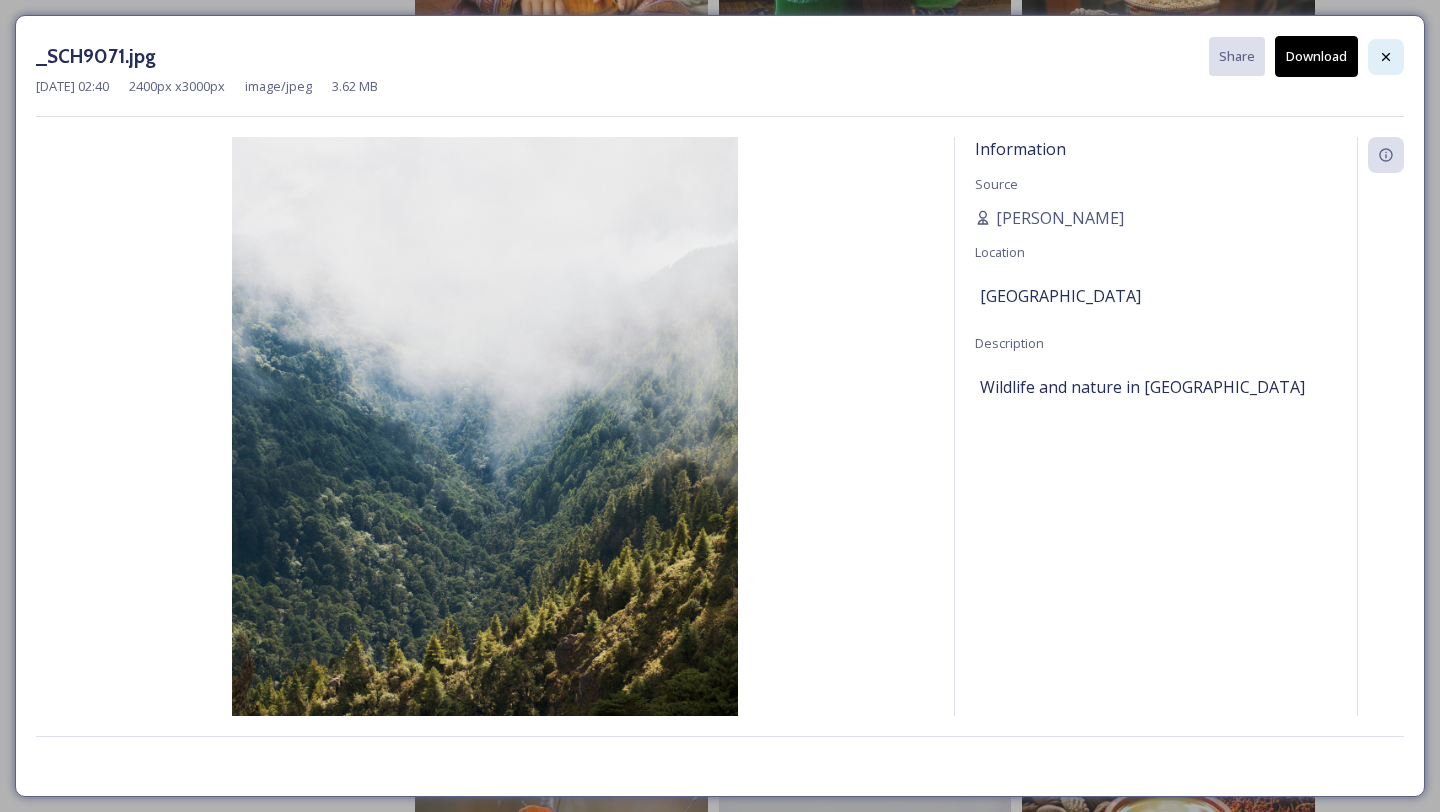 click 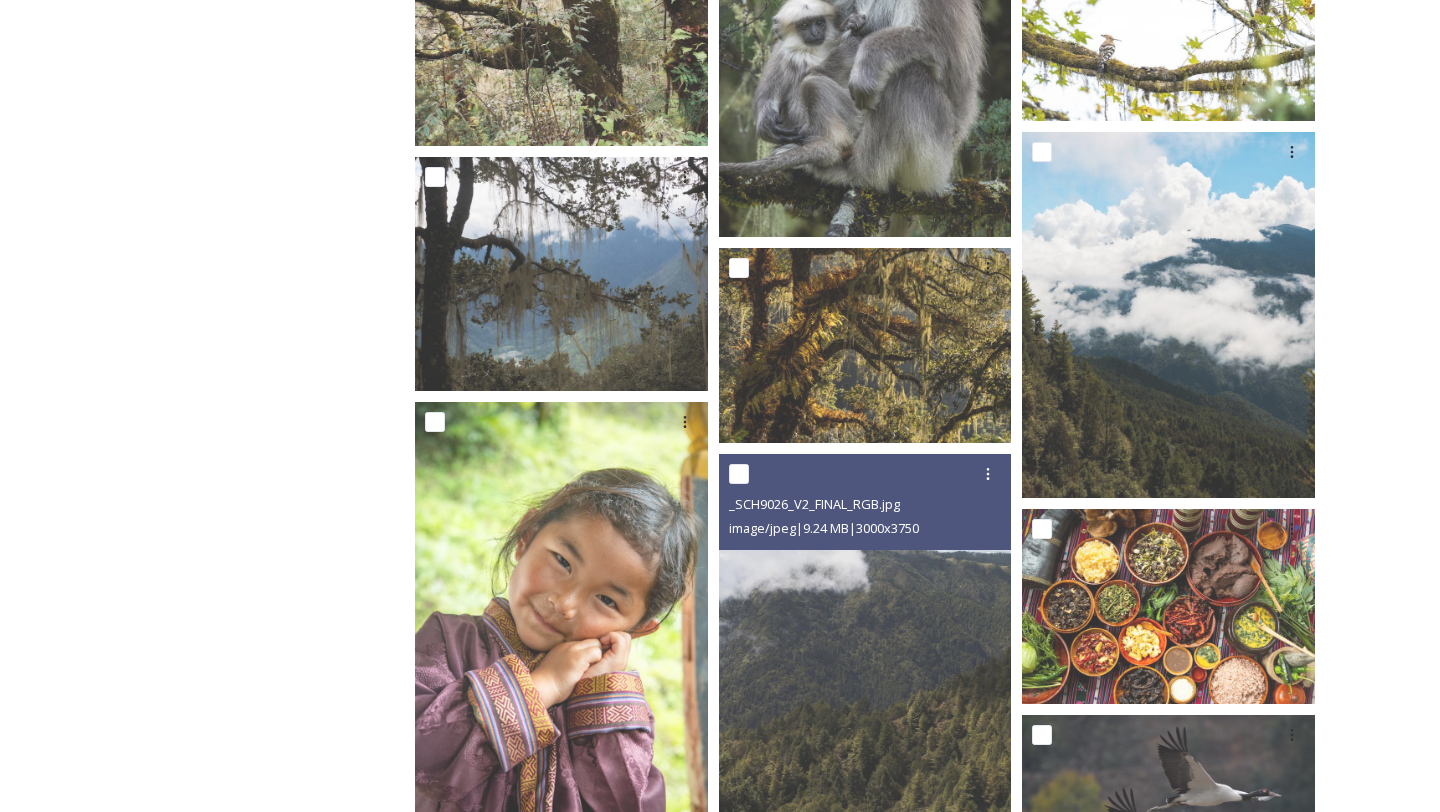 scroll, scrollTop: 0, scrollLeft: 0, axis: both 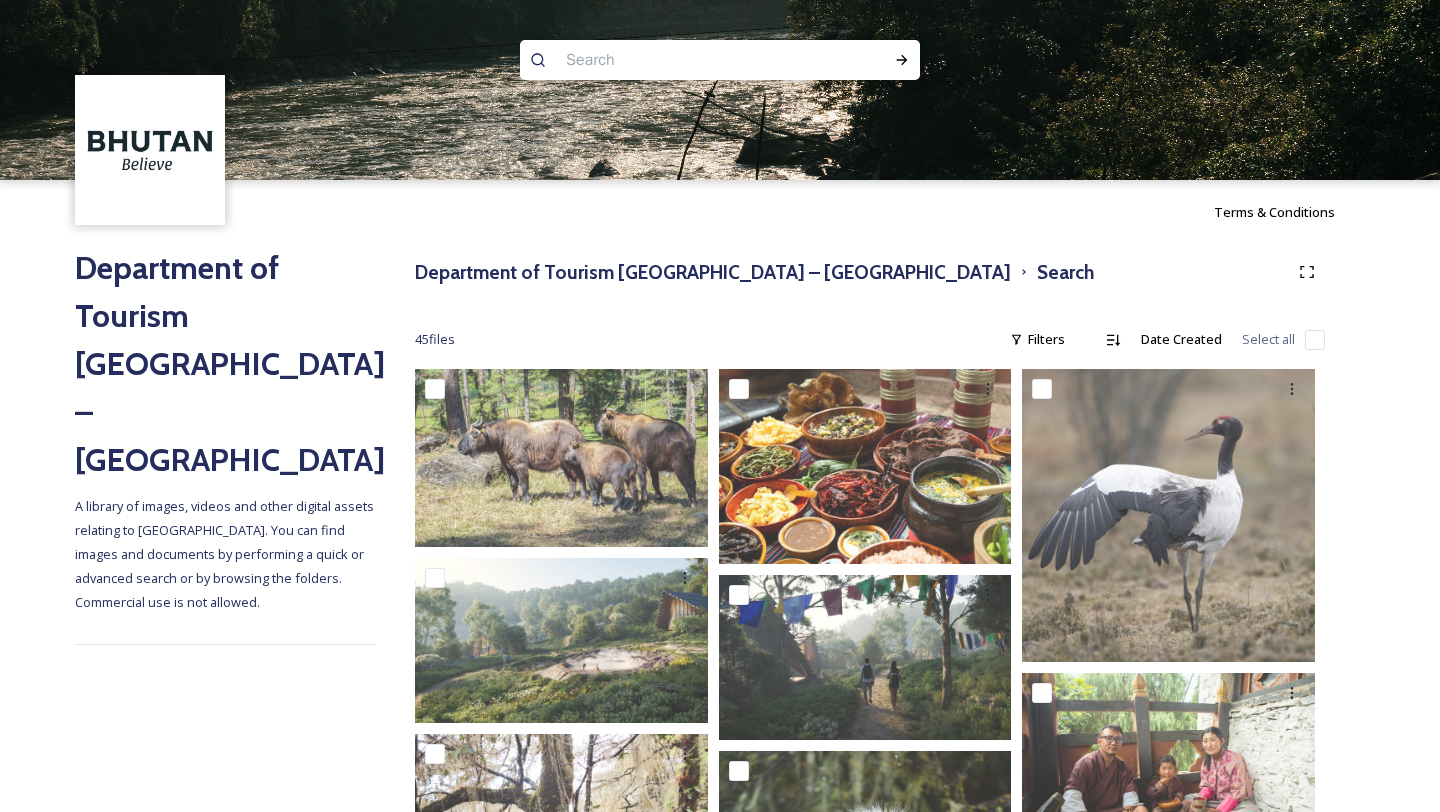 click at bounding box center (681, 60) 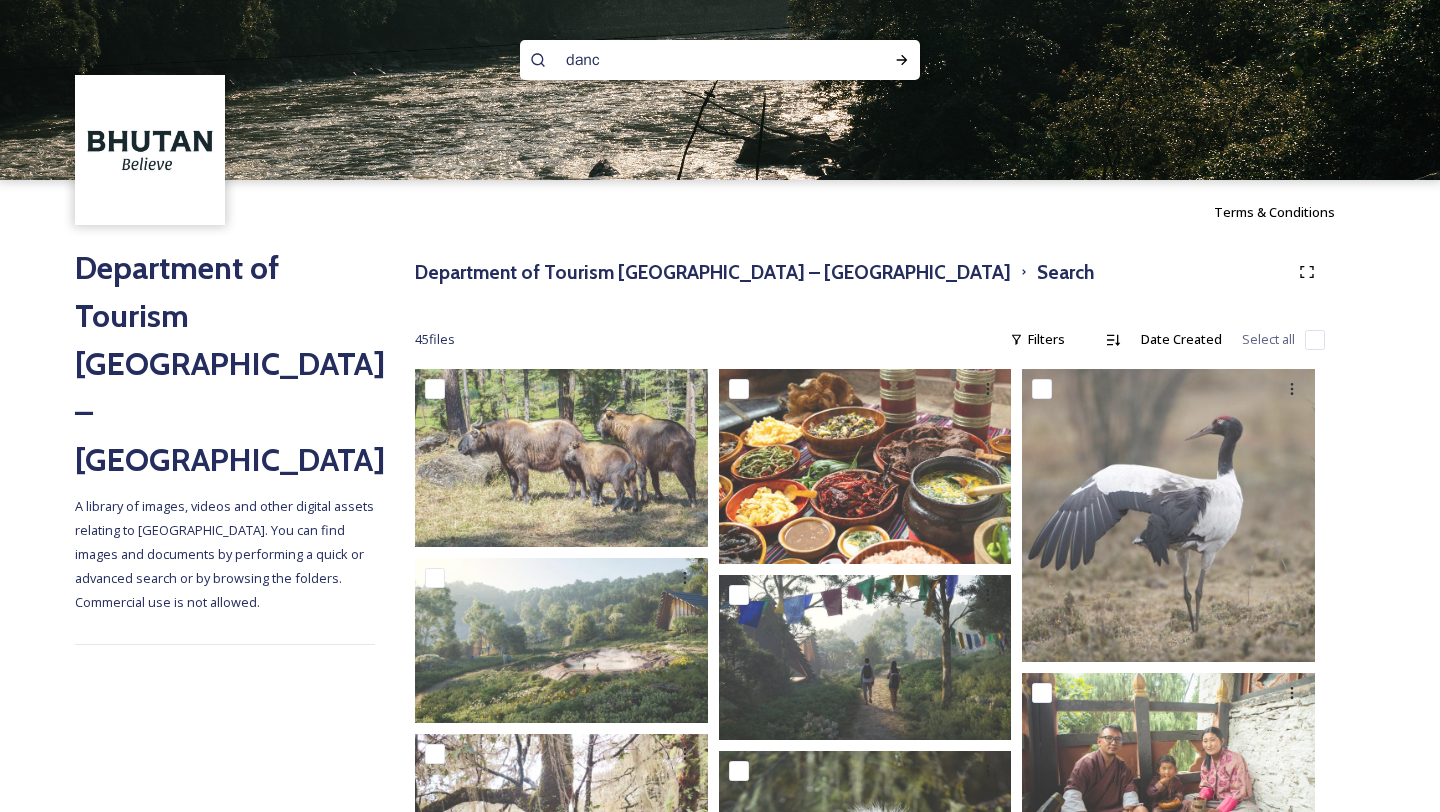 type on "dance" 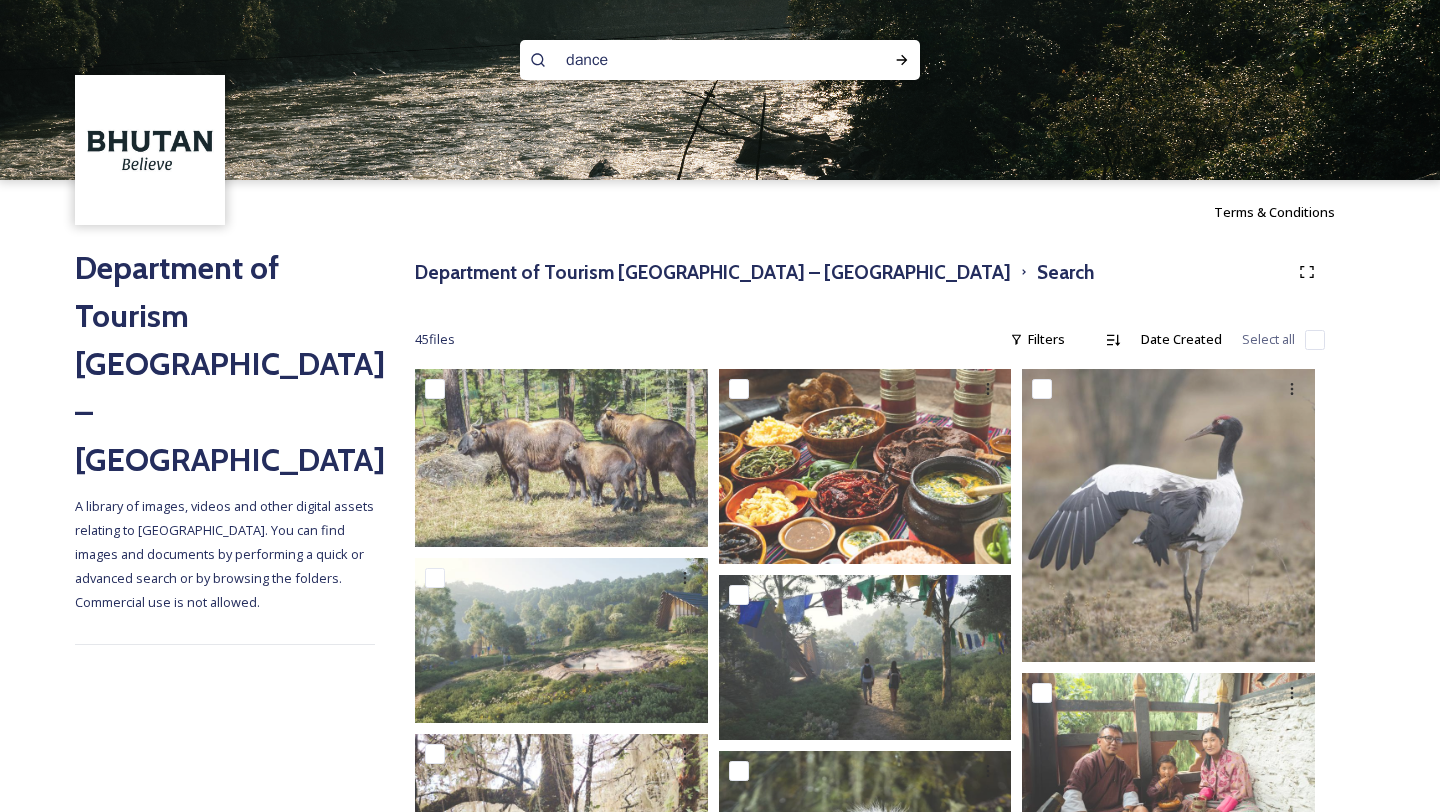 type 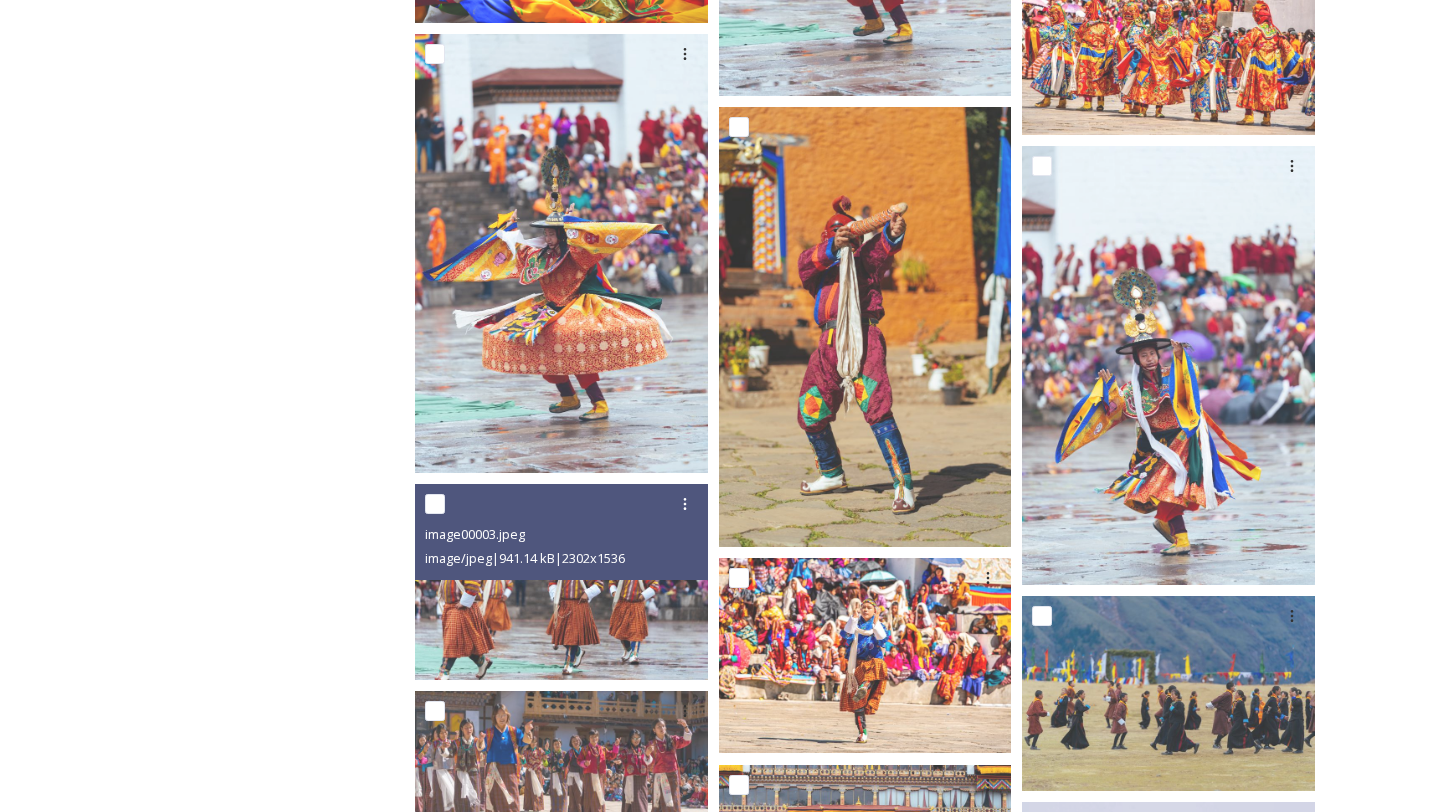 scroll, scrollTop: 5258, scrollLeft: 0, axis: vertical 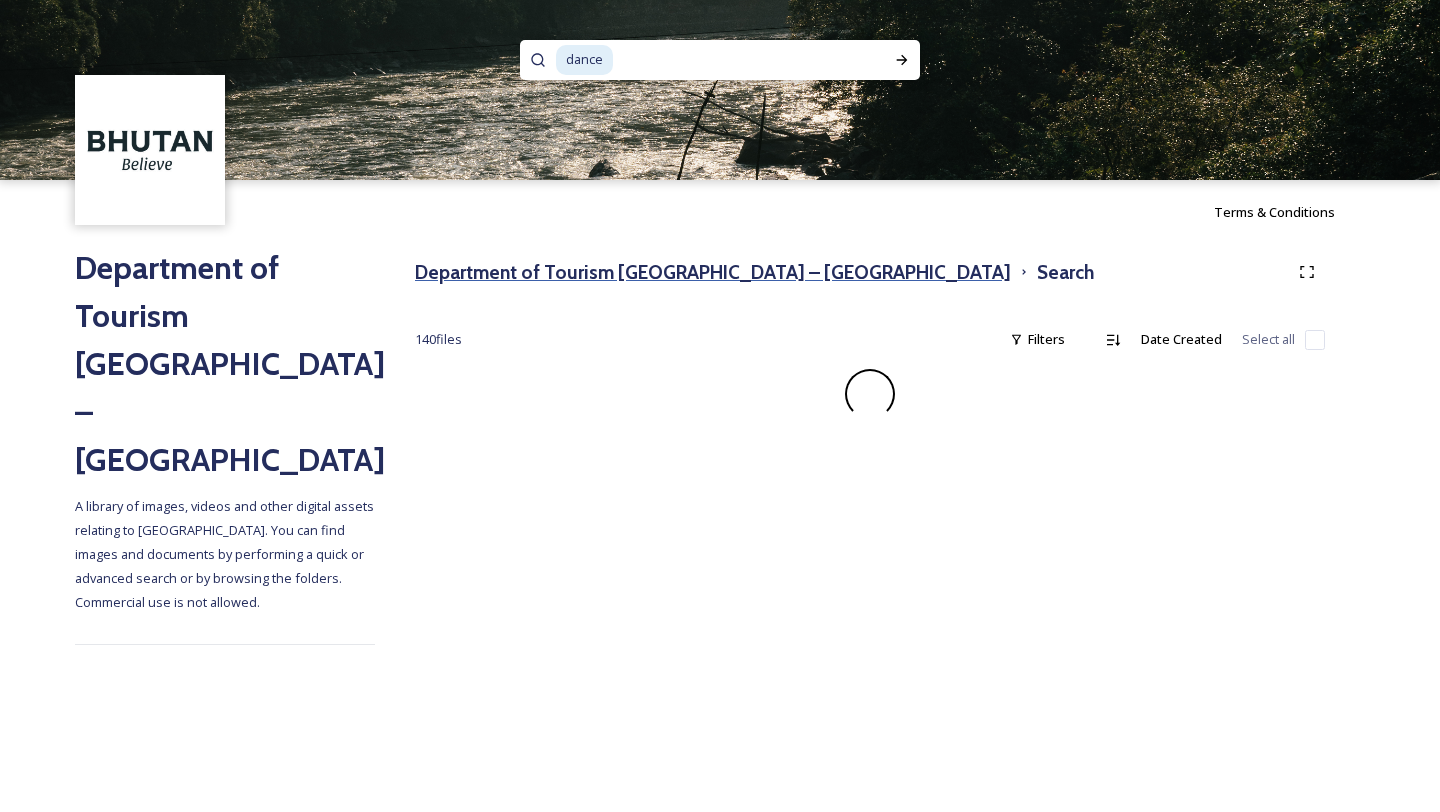 click on "Department of Tourism [GEOGRAPHIC_DATA] – [GEOGRAPHIC_DATA]" at bounding box center (713, 272) 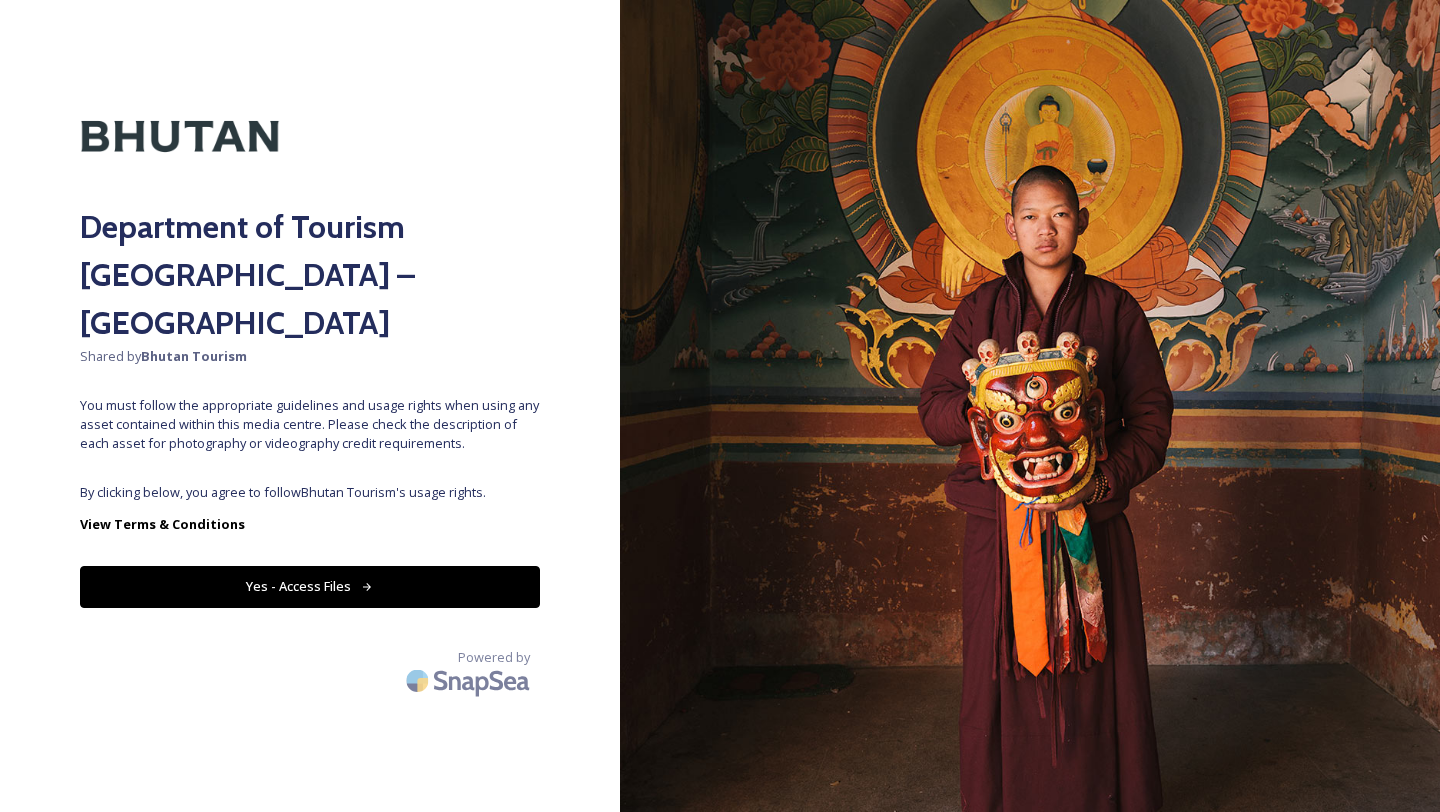 click on "Yes - Access Files" at bounding box center [310, 586] 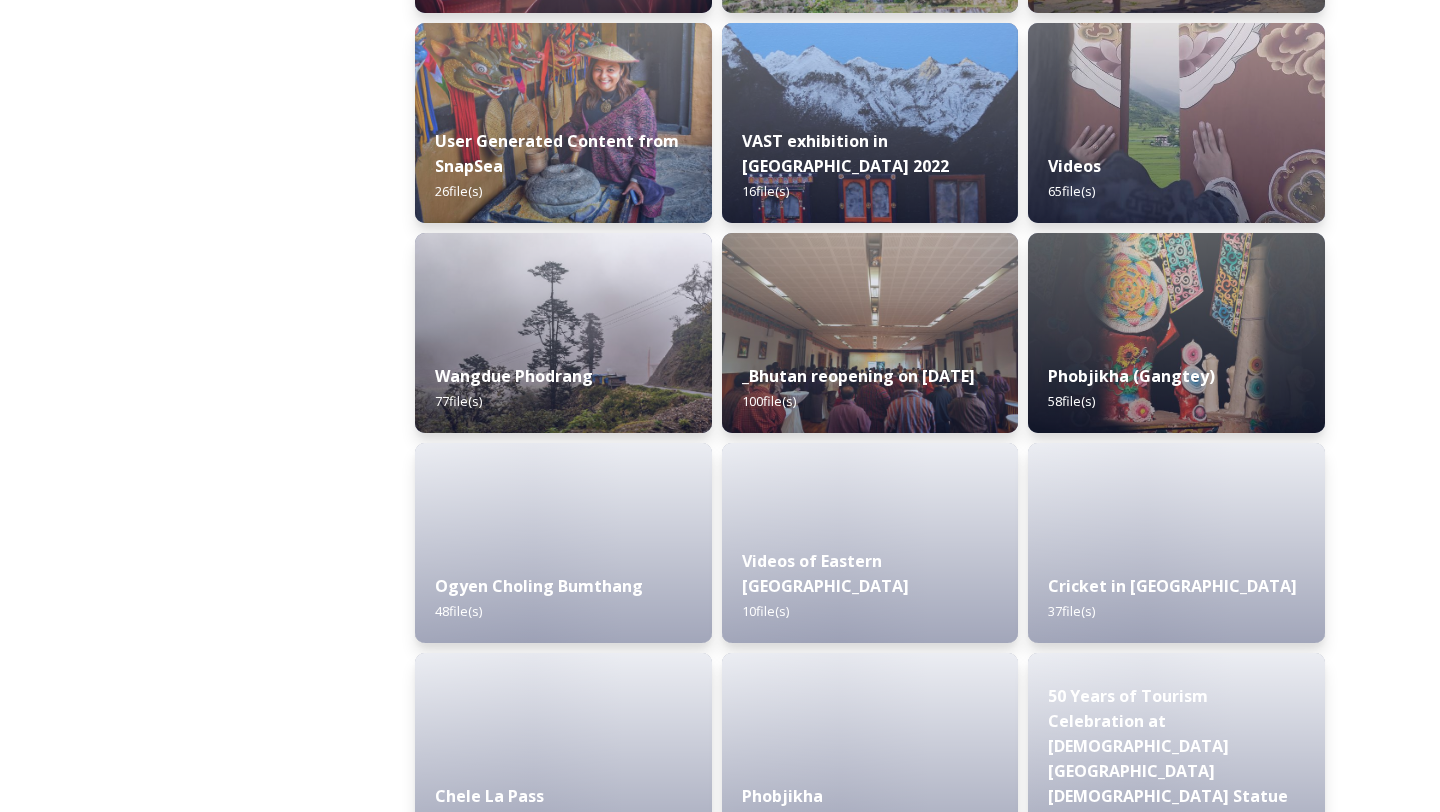 scroll, scrollTop: 3298, scrollLeft: 0, axis: vertical 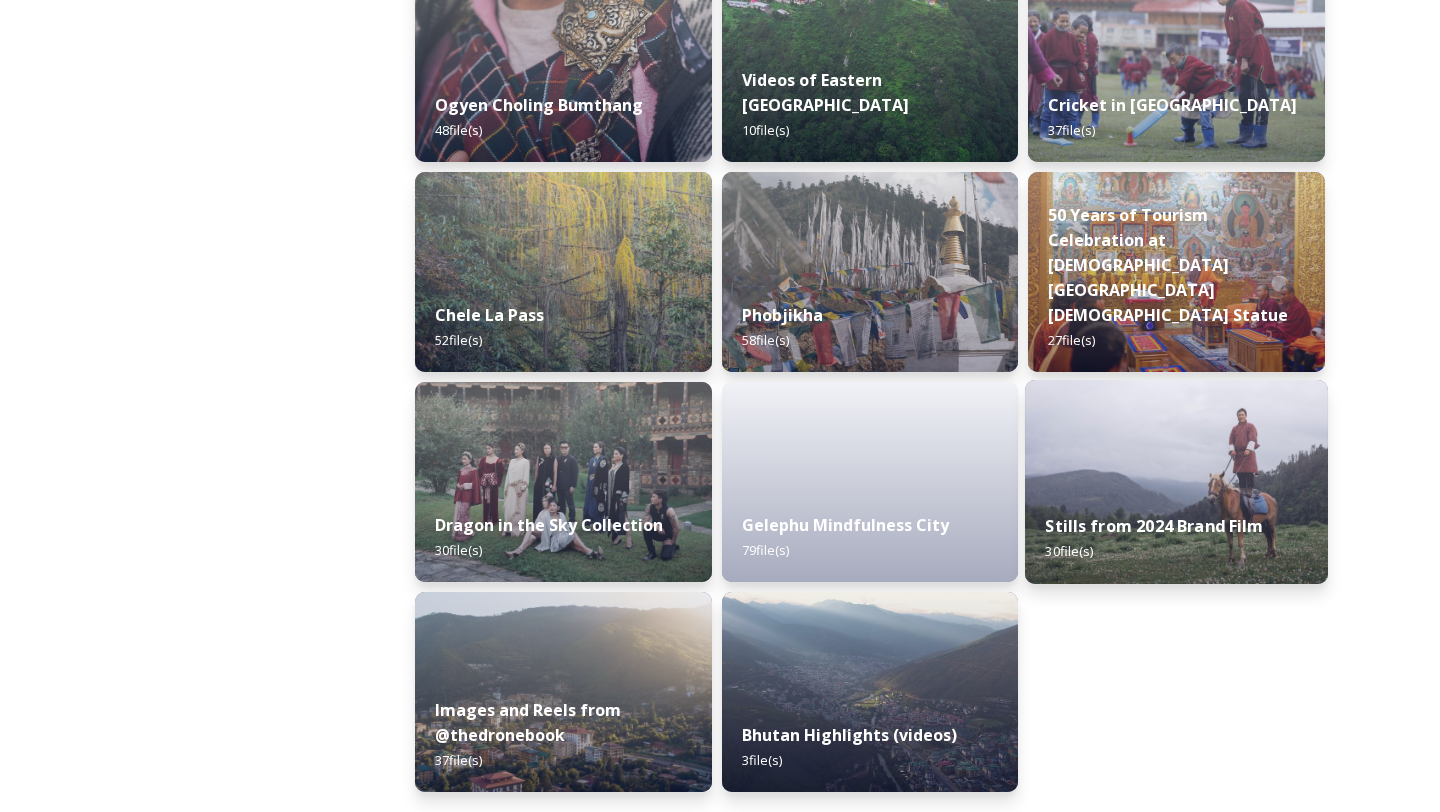 click at bounding box center (1176, 482) 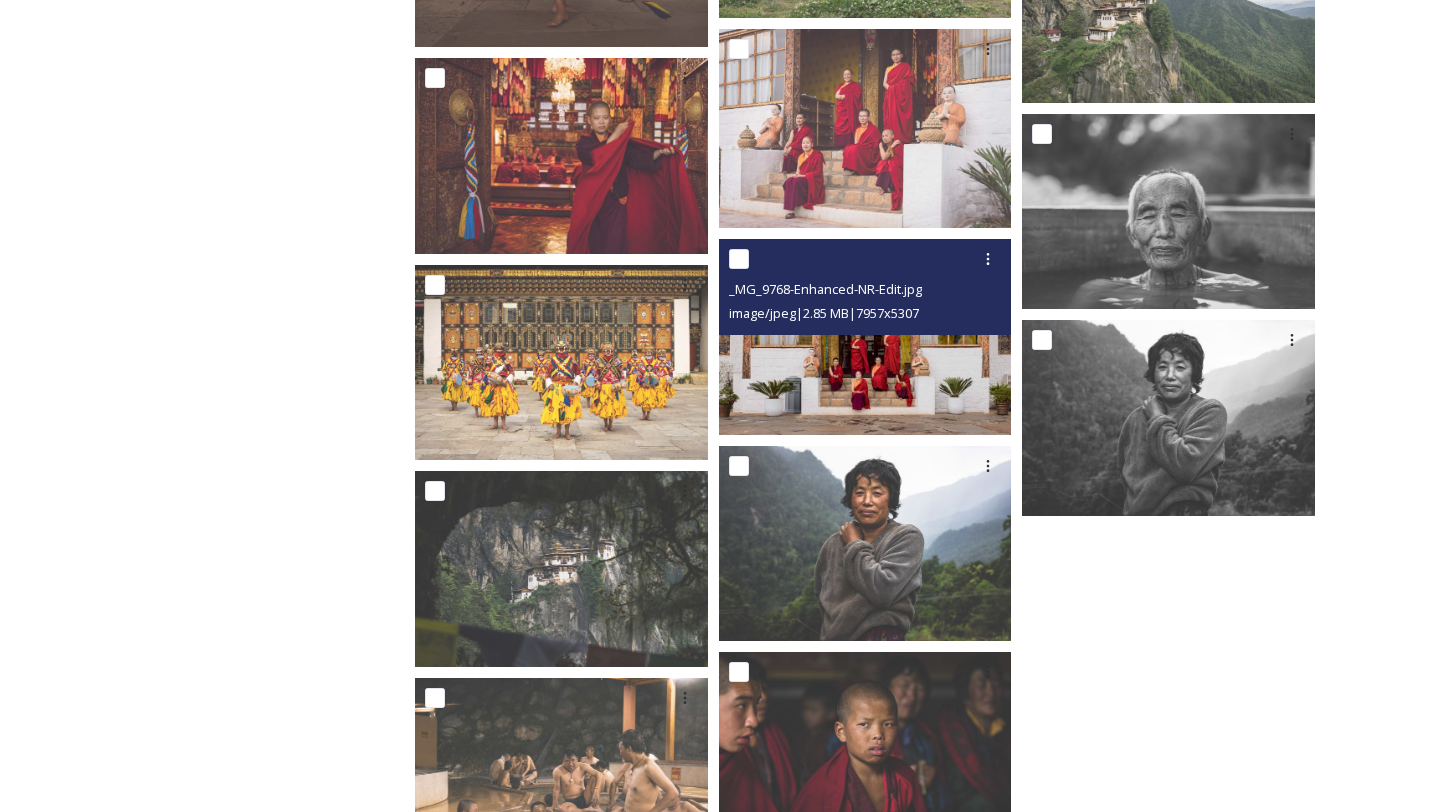 scroll, scrollTop: 1827, scrollLeft: 0, axis: vertical 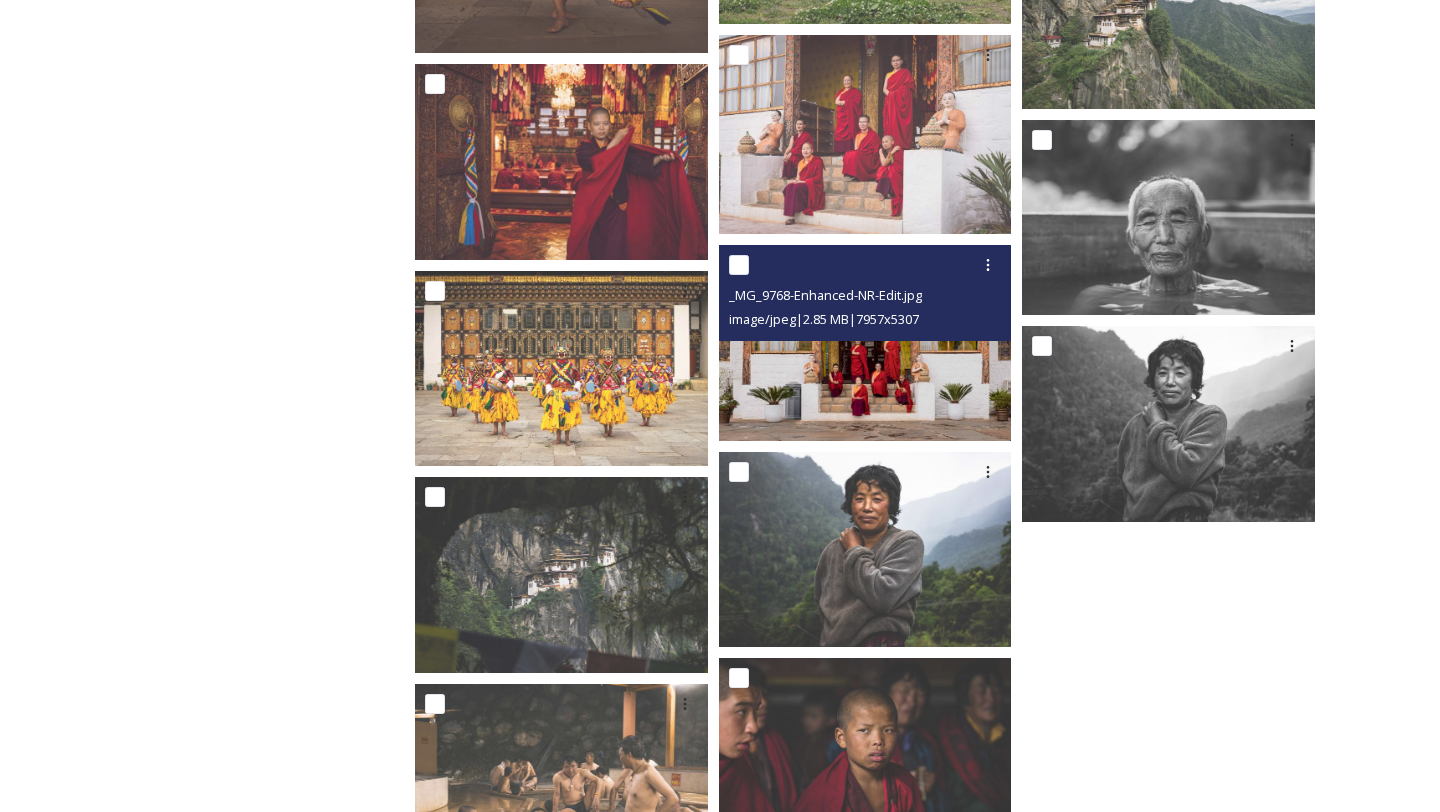 click at bounding box center [865, 342] 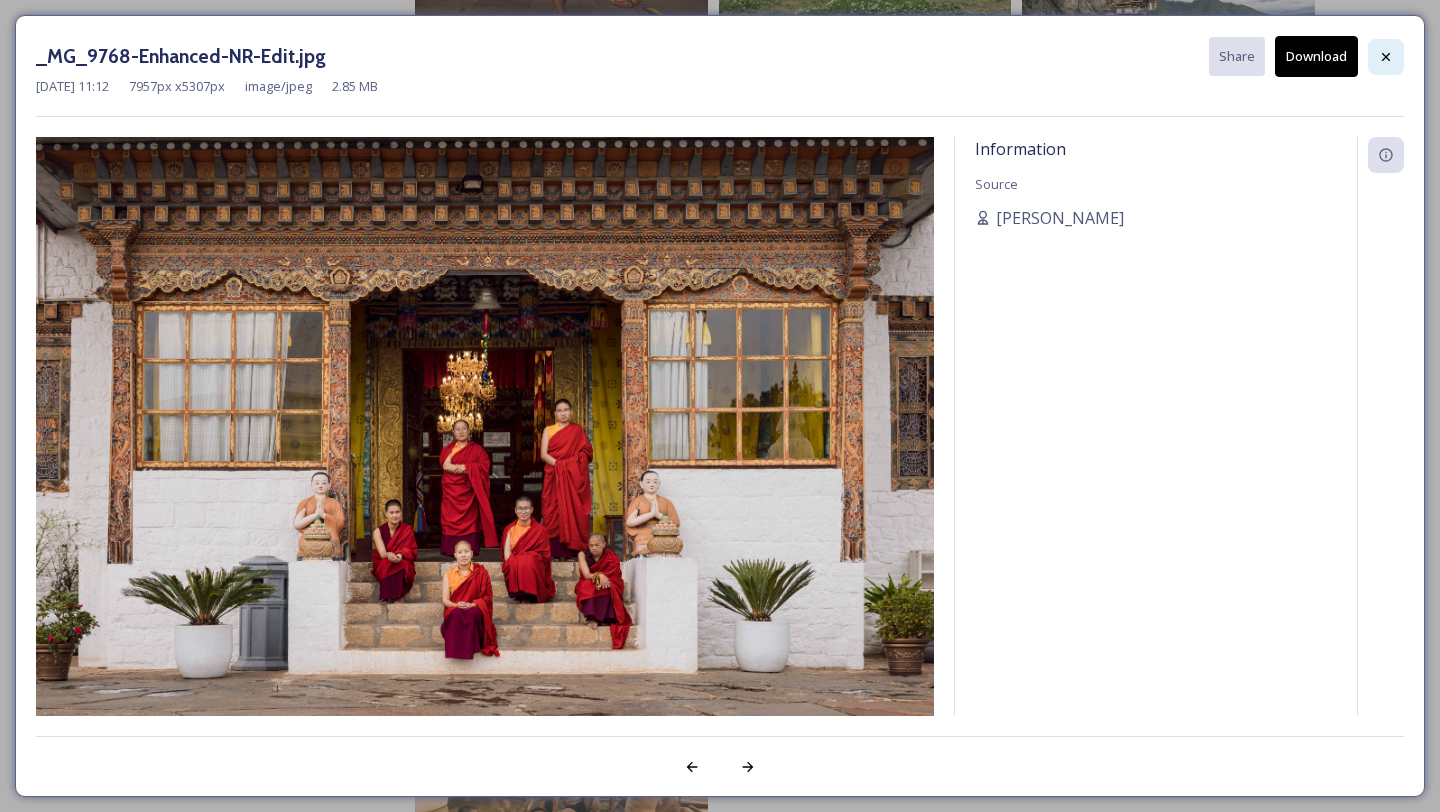 click 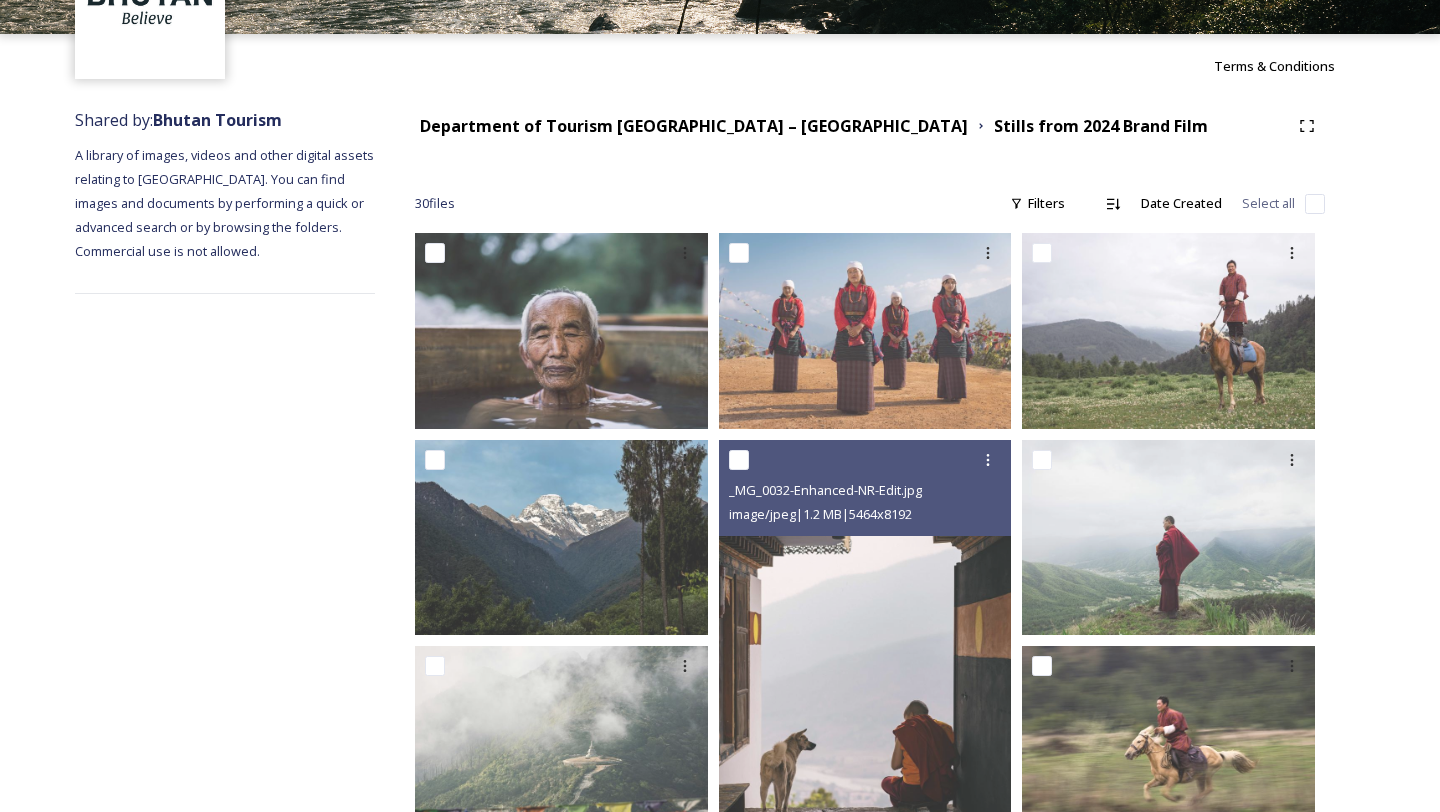 scroll, scrollTop: 0, scrollLeft: 0, axis: both 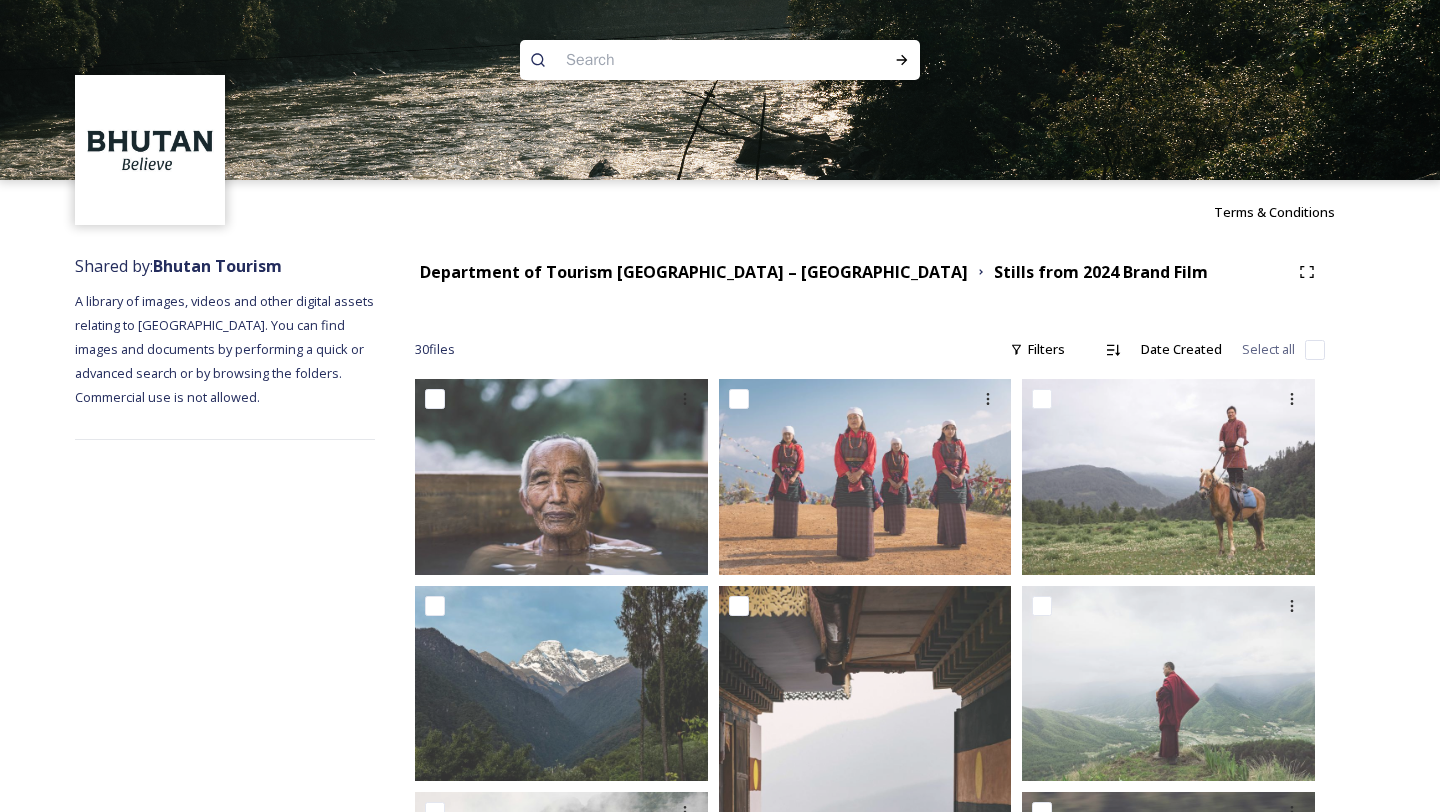click at bounding box center (681, 60) 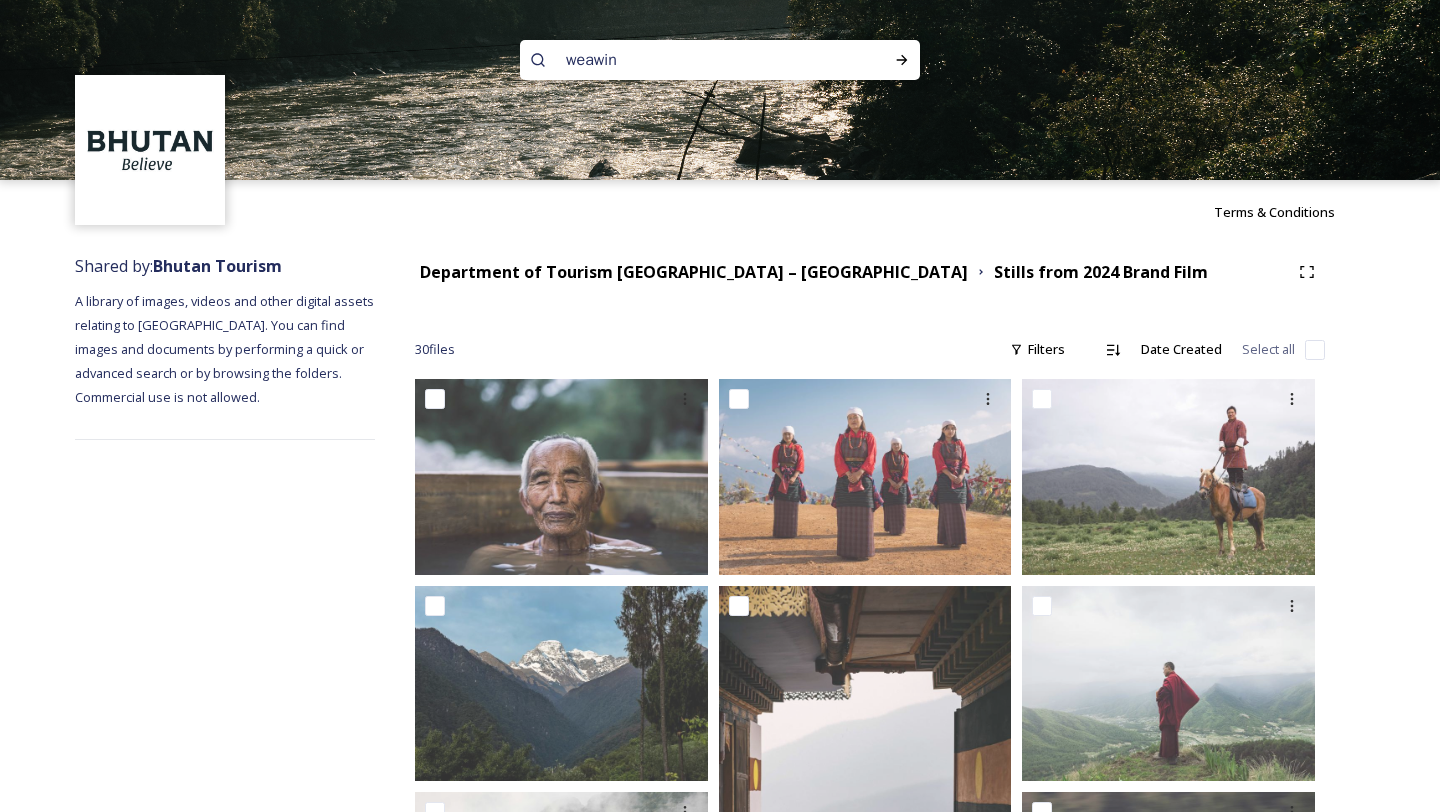 type on "weawing" 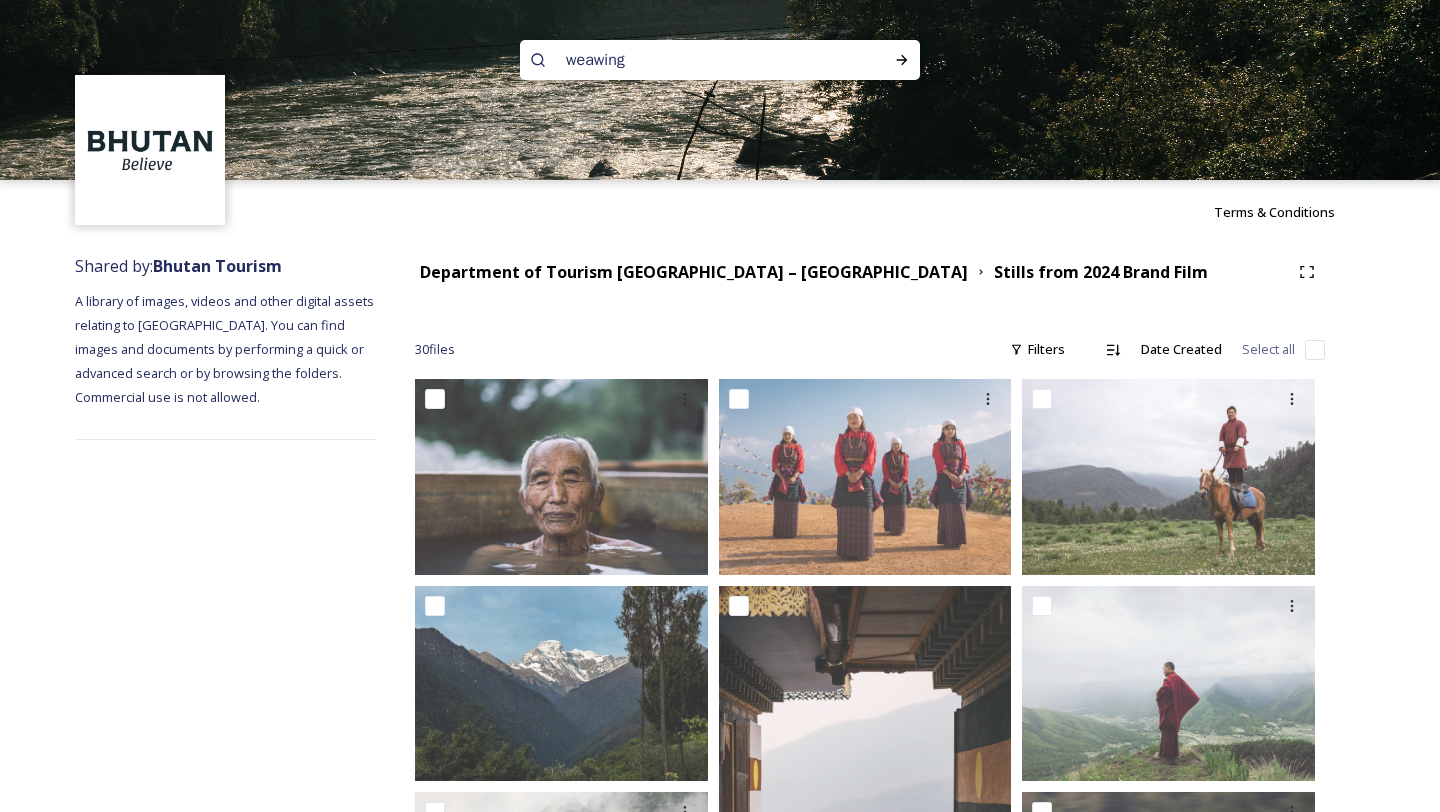 type 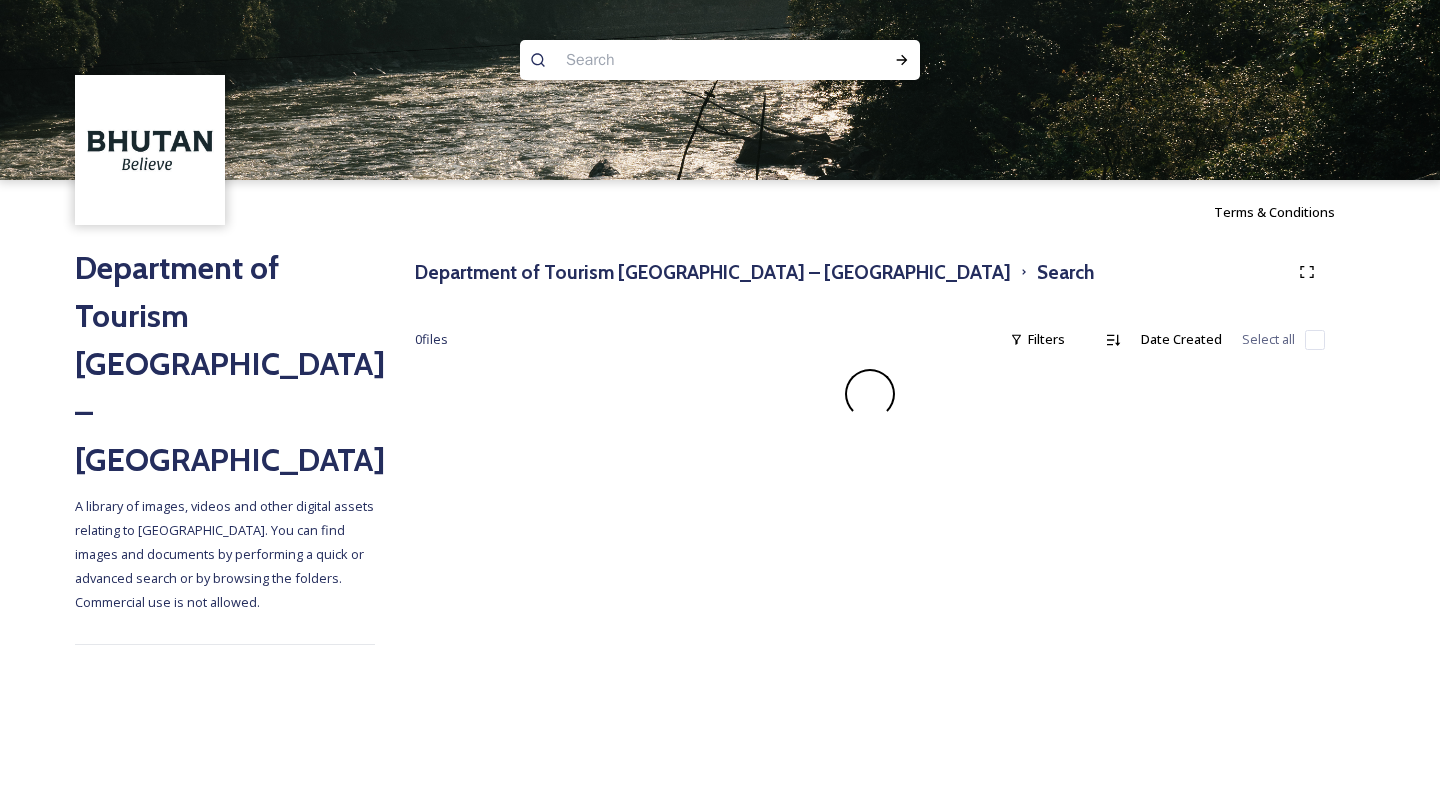 click at bounding box center [681, 60] 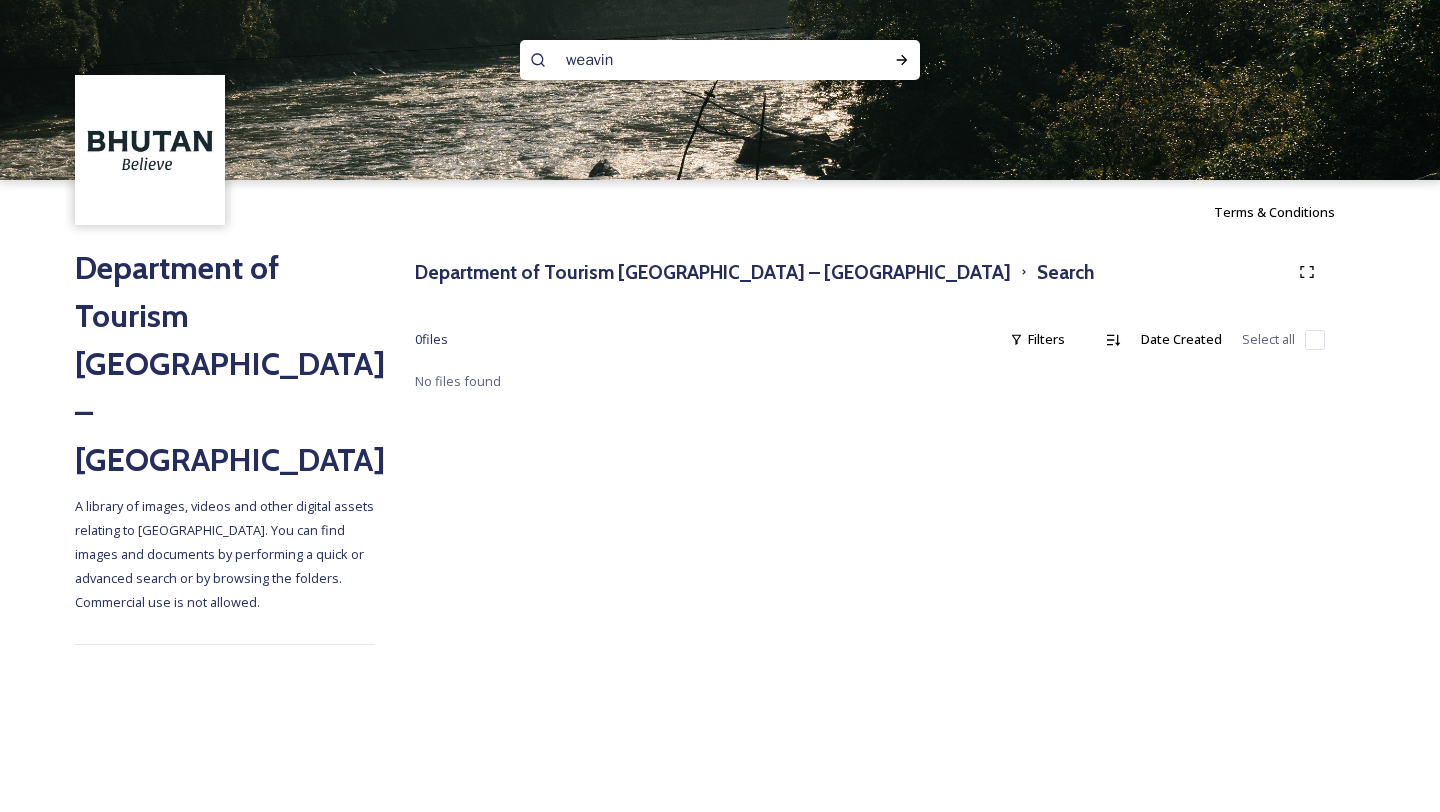type on "weaving" 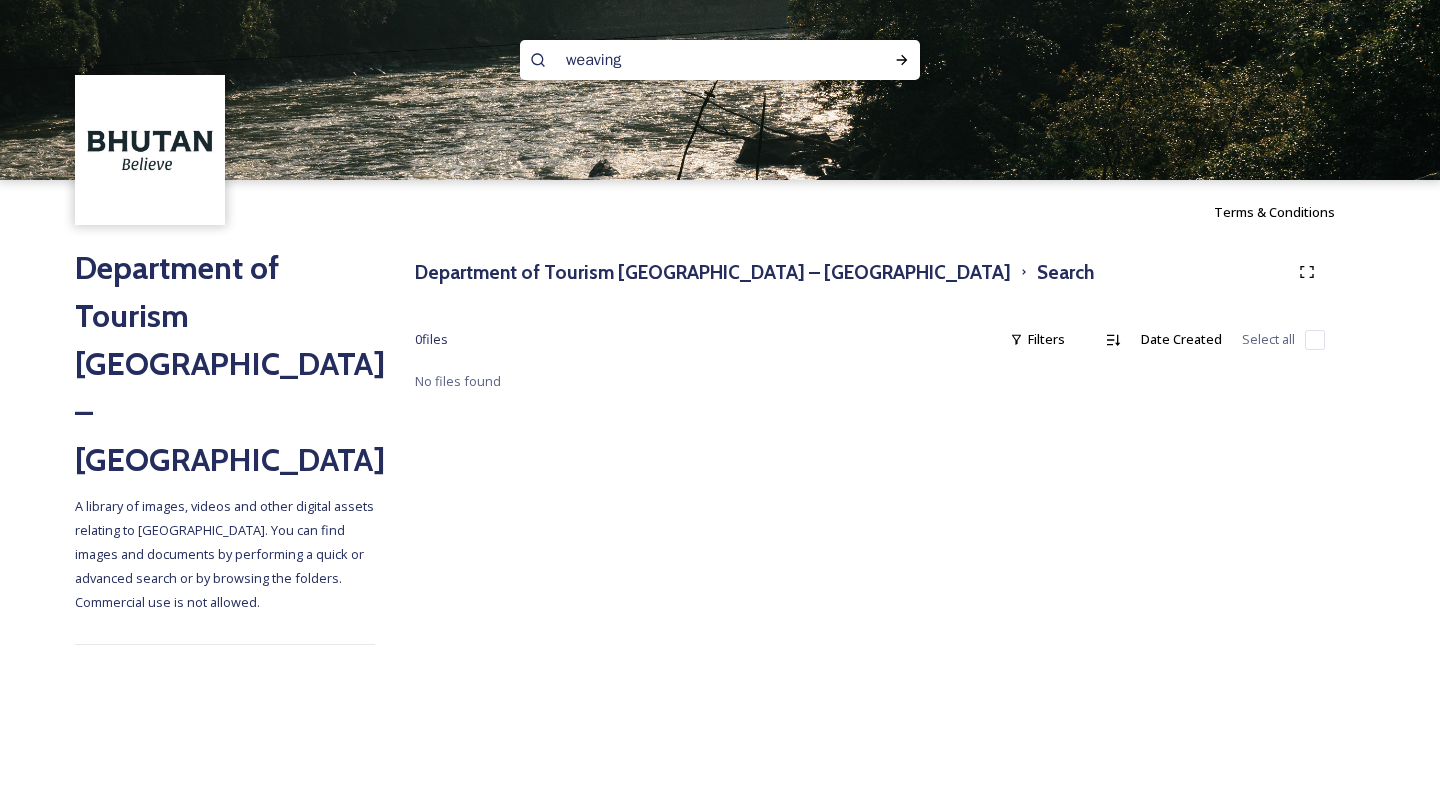 type 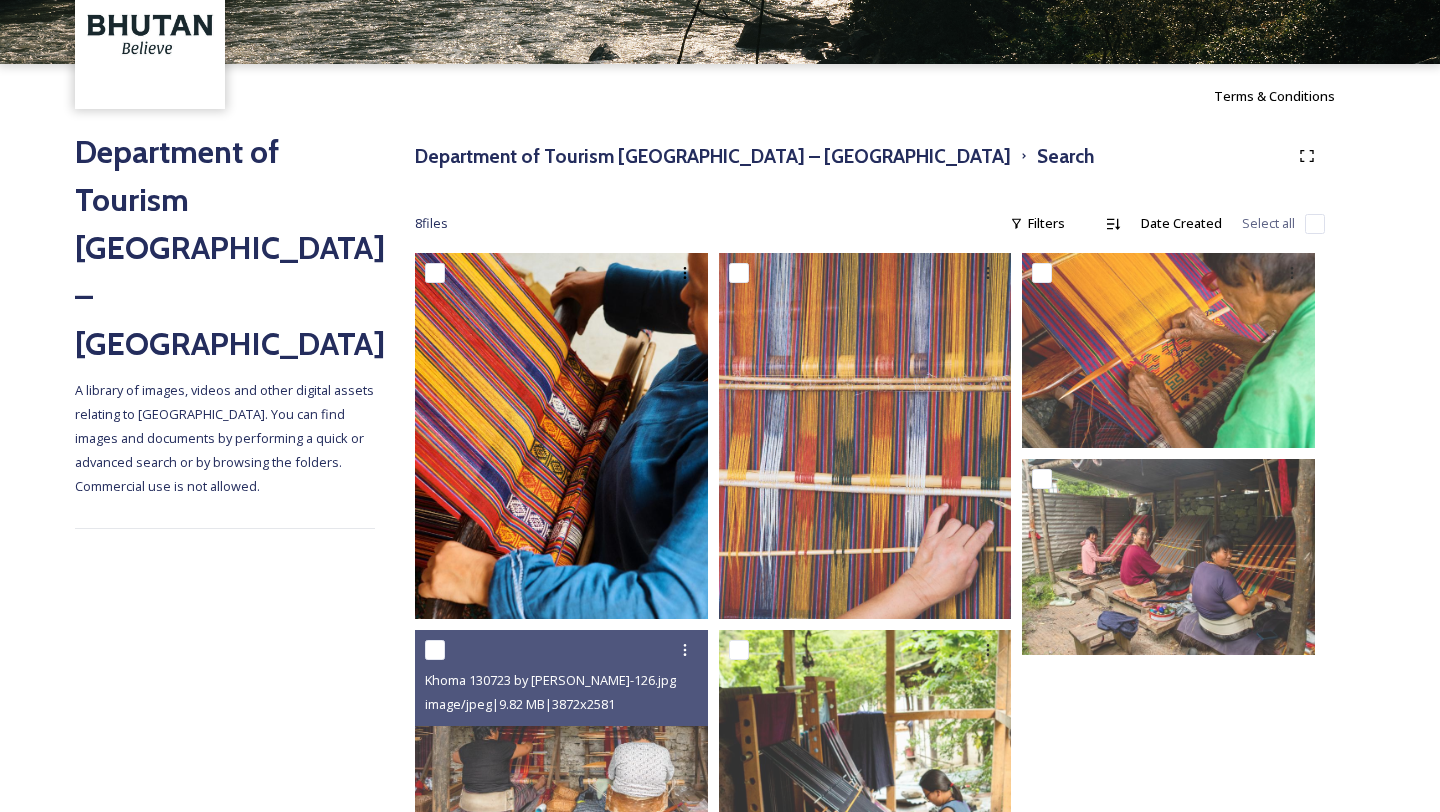 scroll, scrollTop: 0, scrollLeft: 0, axis: both 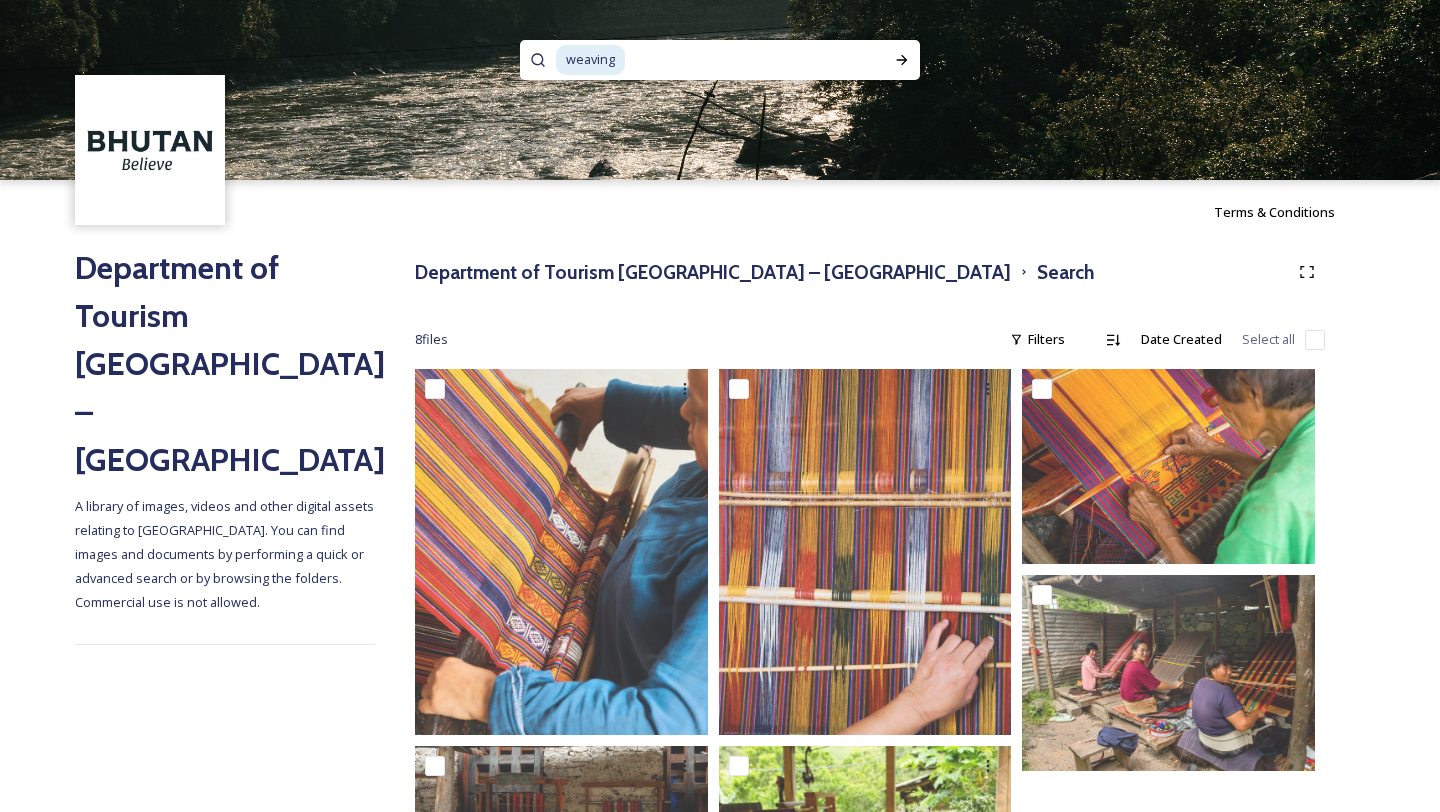 click on "weaving" at bounding box center (590, 59) 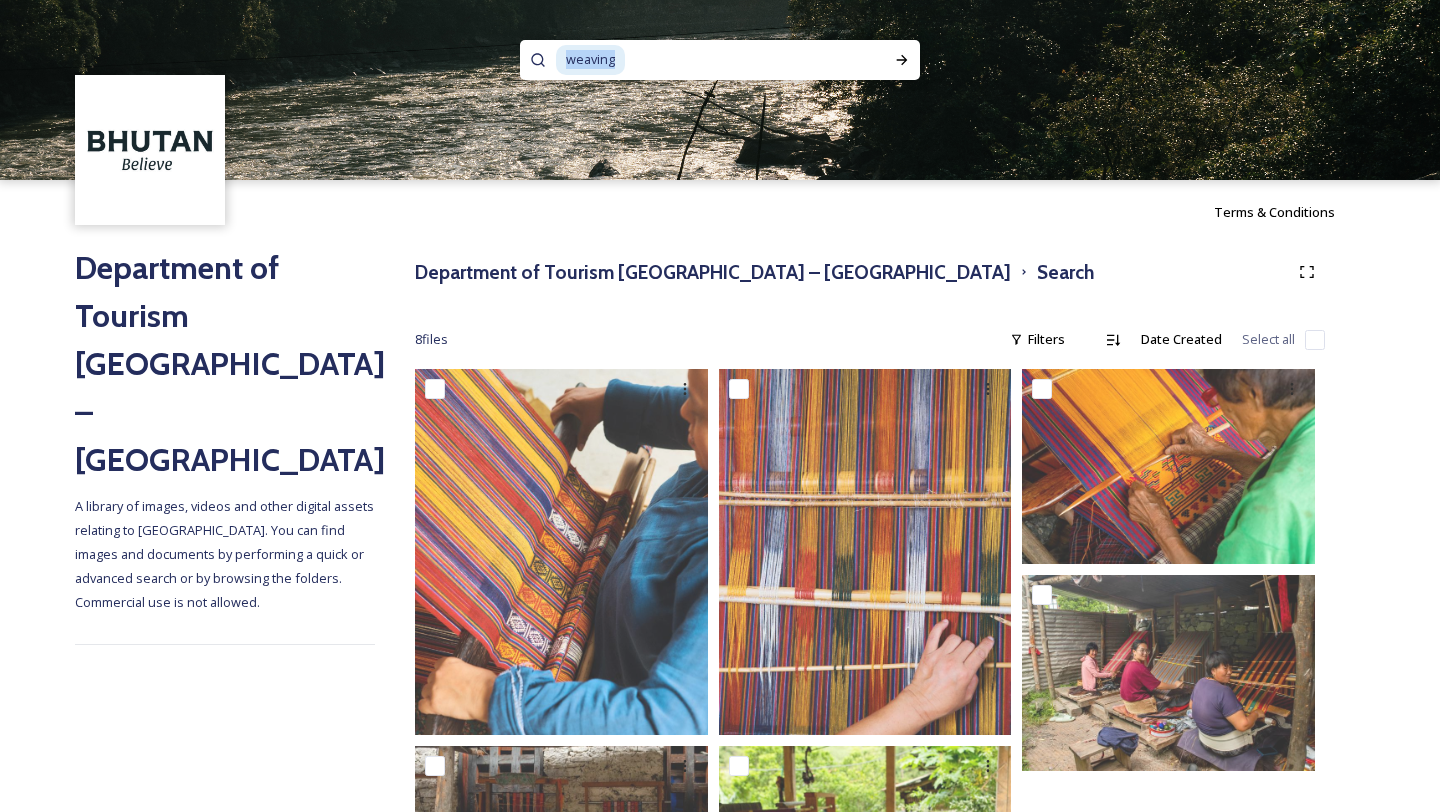 click on "weaving" at bounding box center (590, 59) 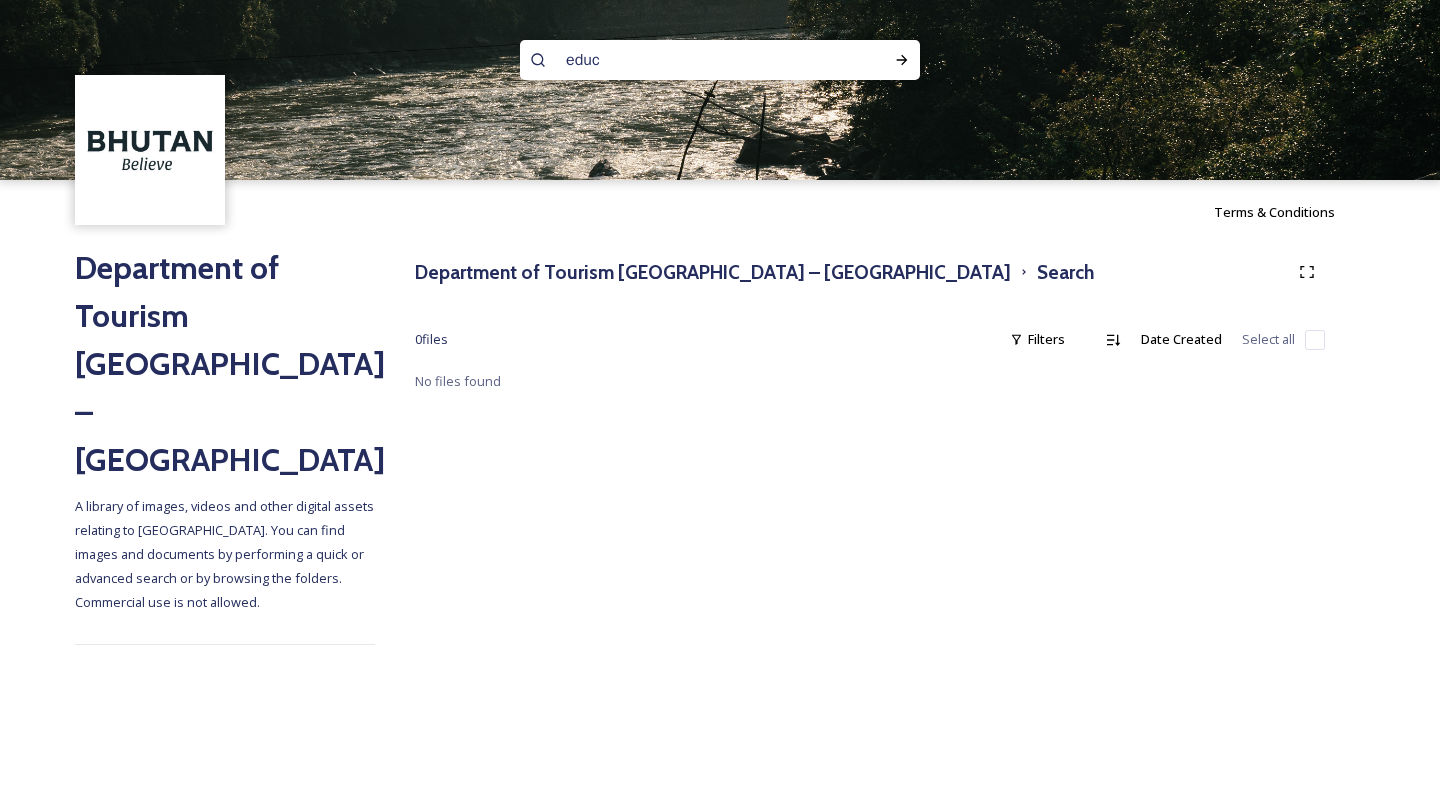 type on "edu" 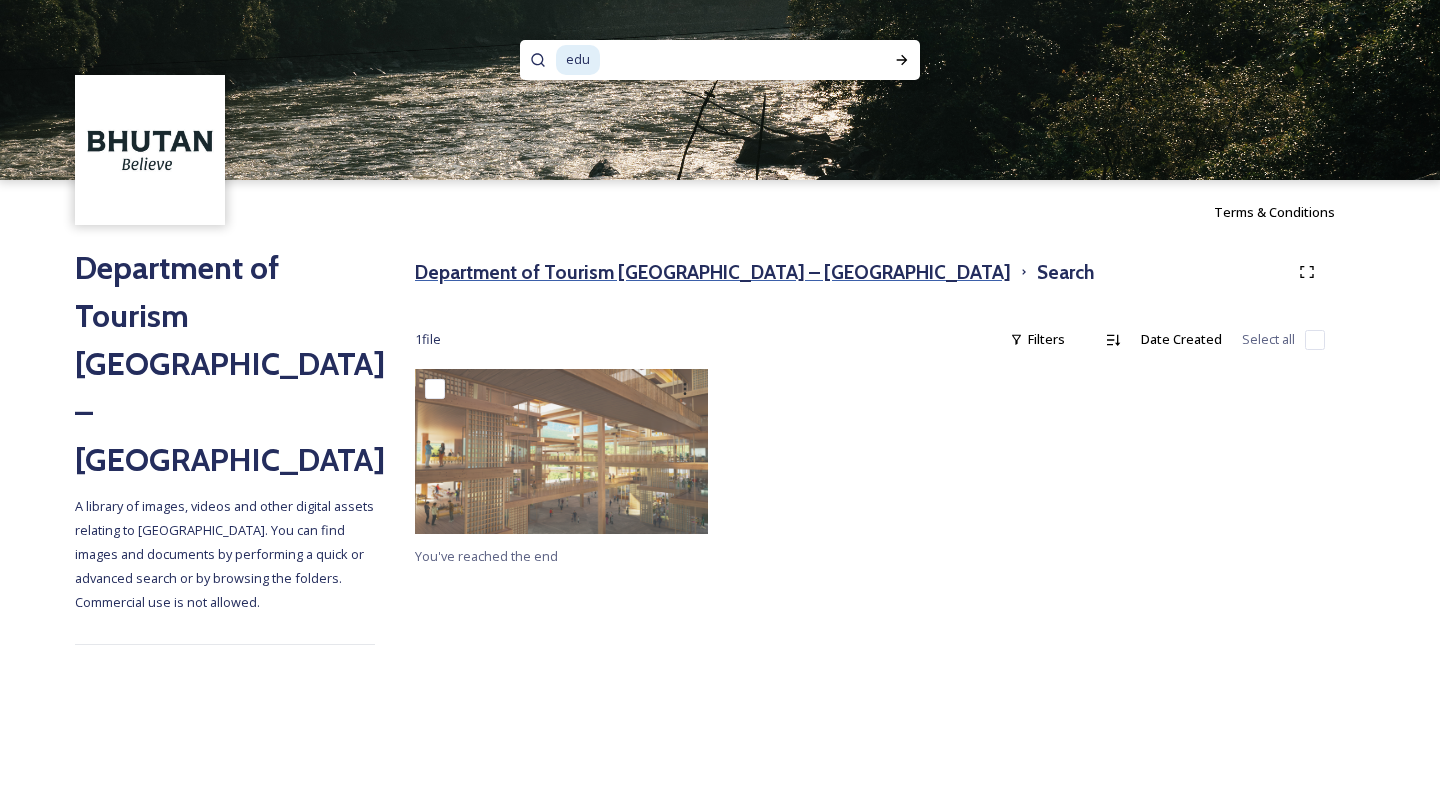 type 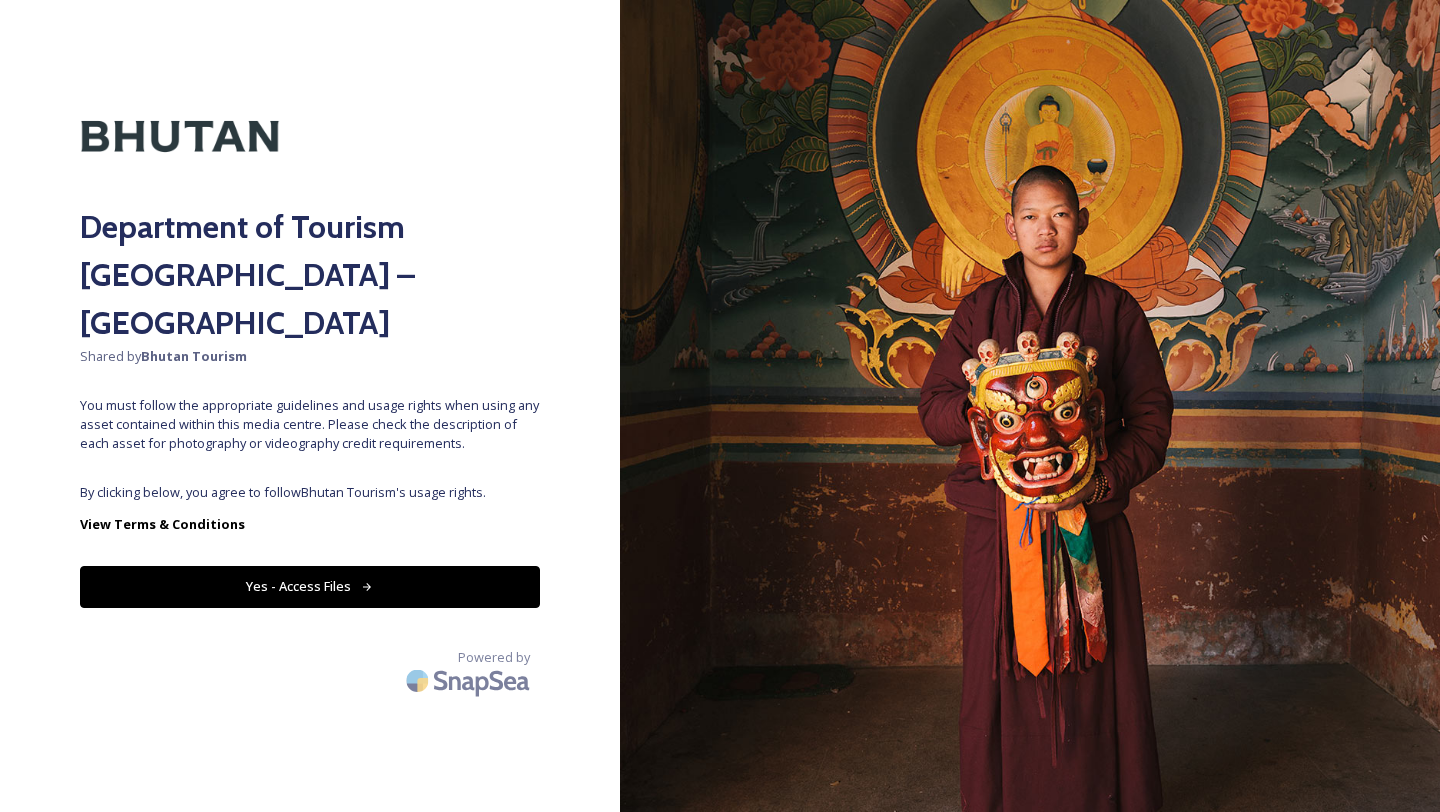 click on "Yes - Access Files" at bounding box center [310, 586] 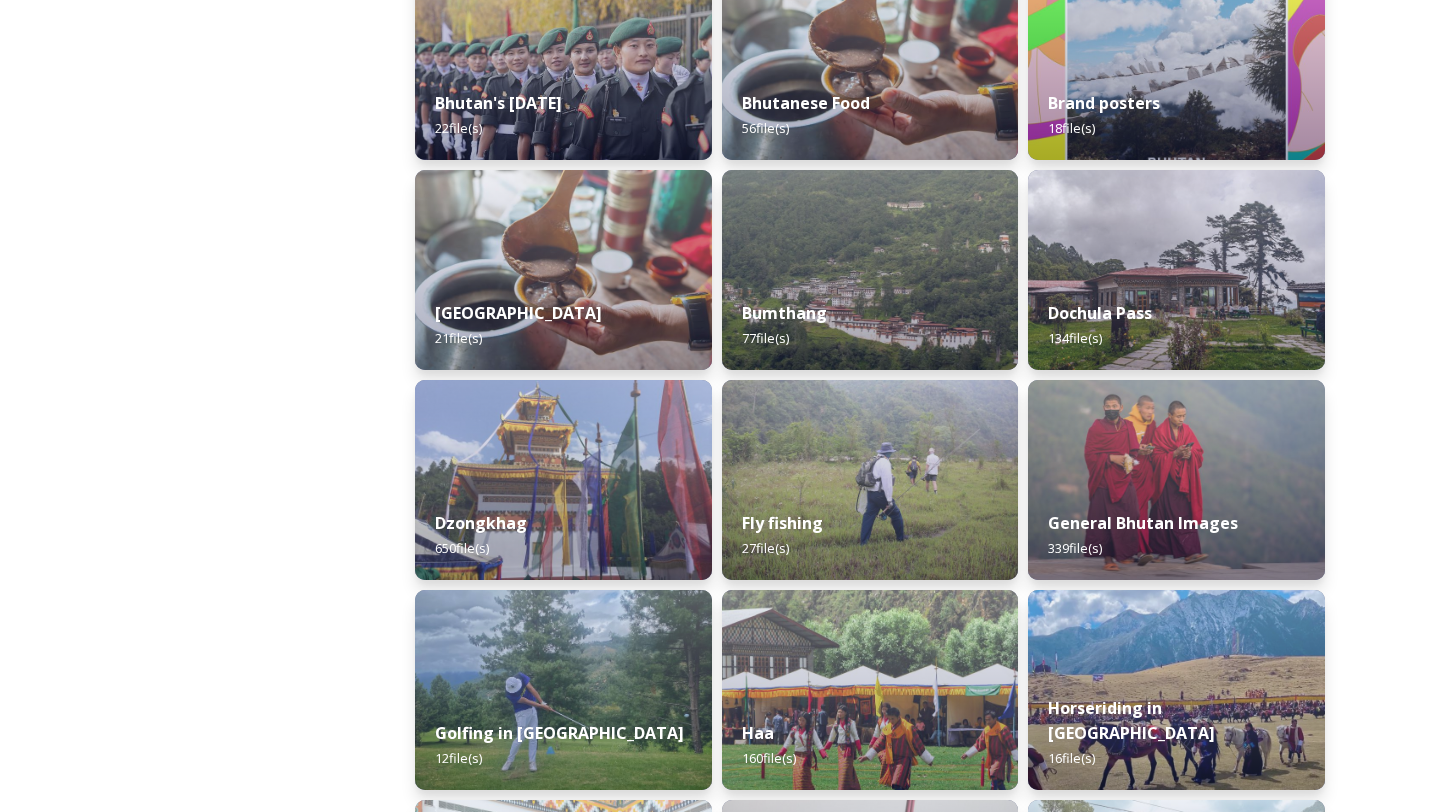 scroll, scrollTop: 656, scrollLeft: 0, axis: vertical 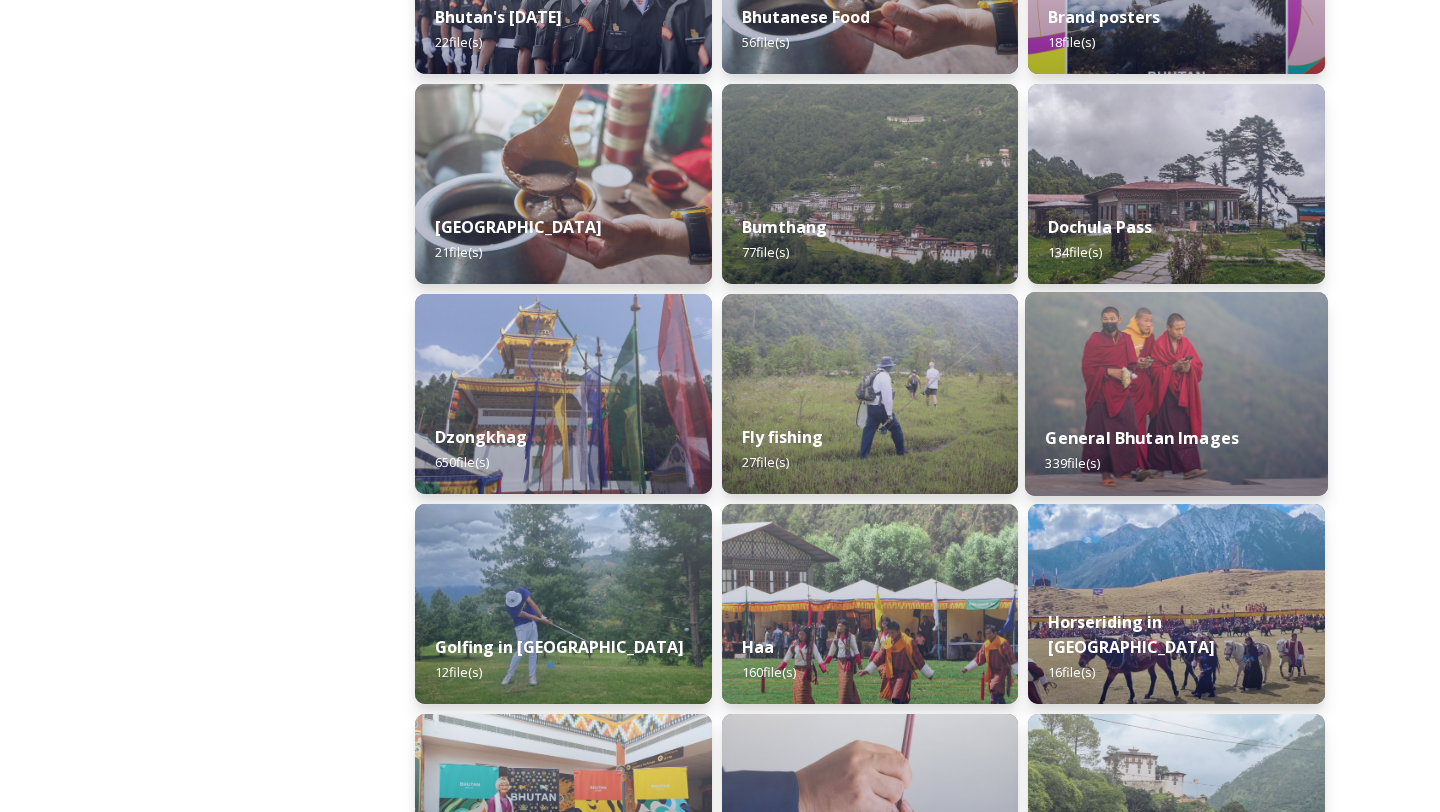 click at bounding box center (1176, 394) 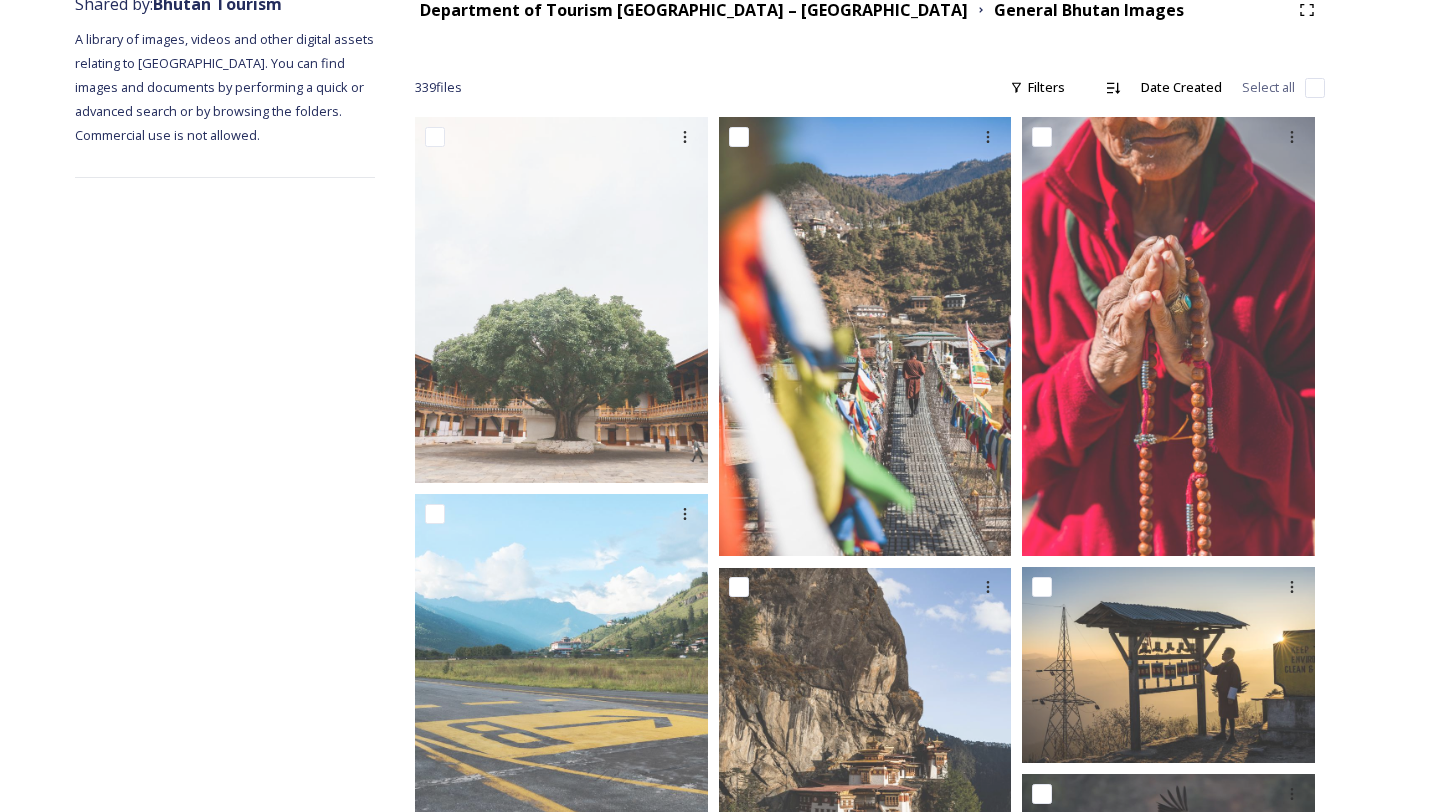 scroll, scrollTop: 0, scrollLeft: 0, axis: both 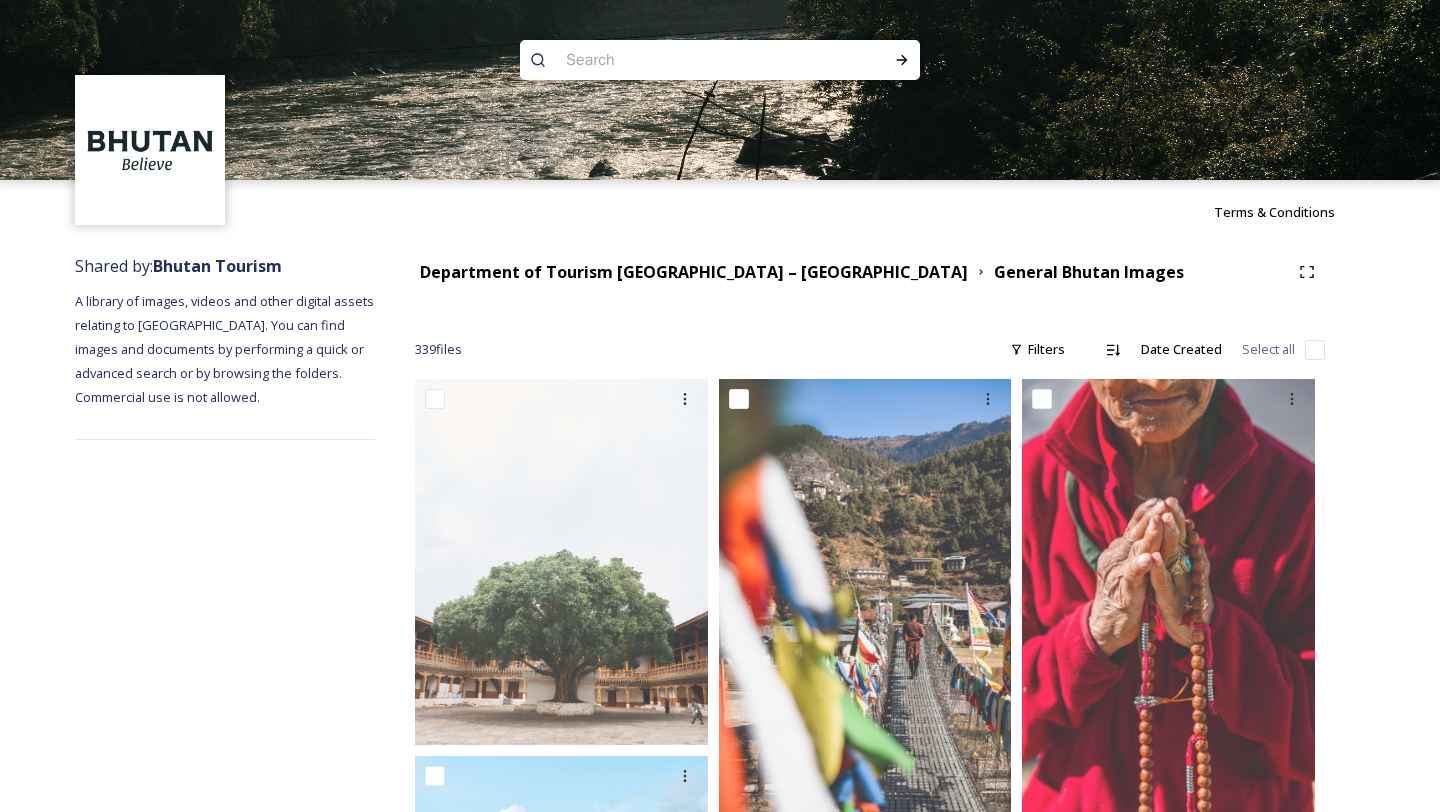 click at bounding box center [681, 60] 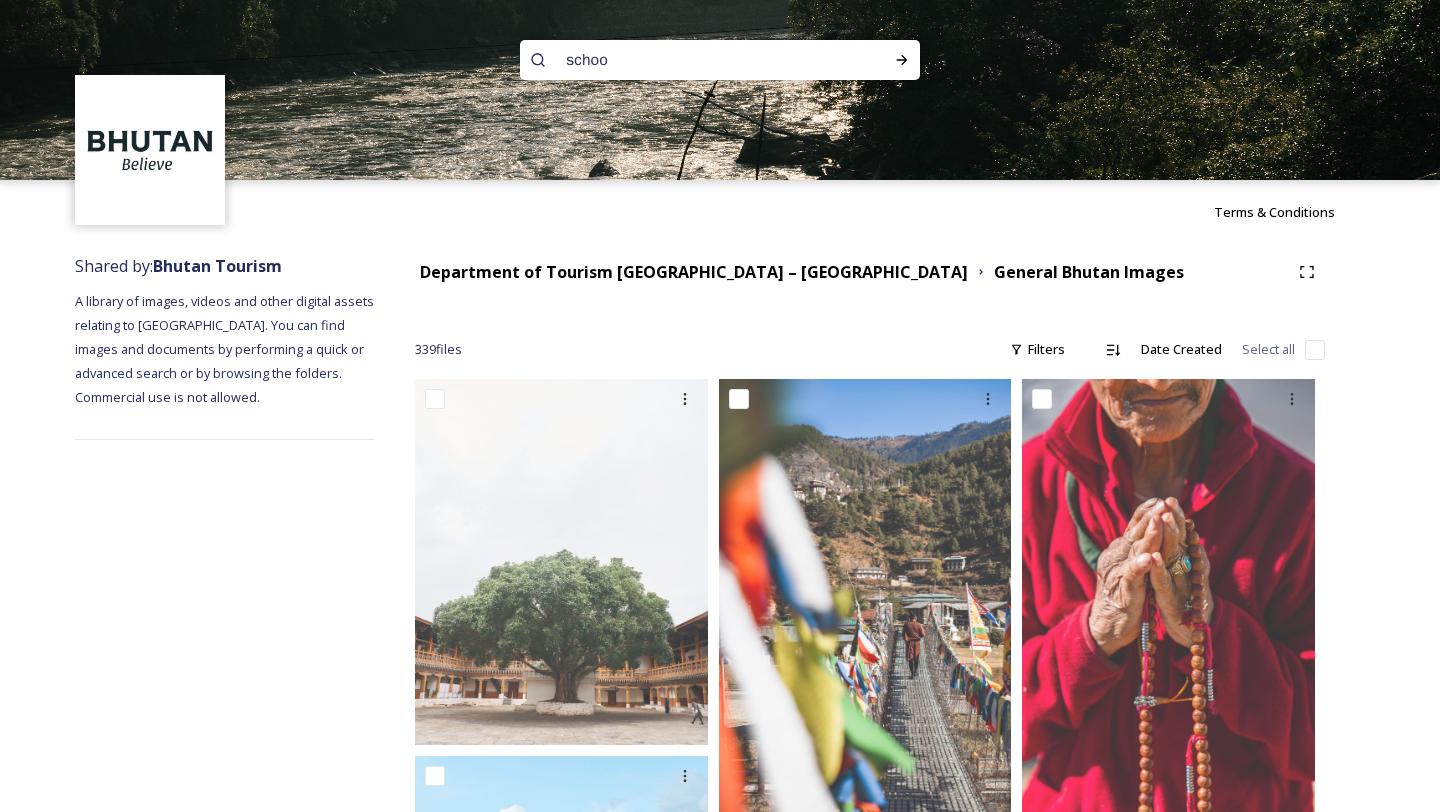 type on "school" 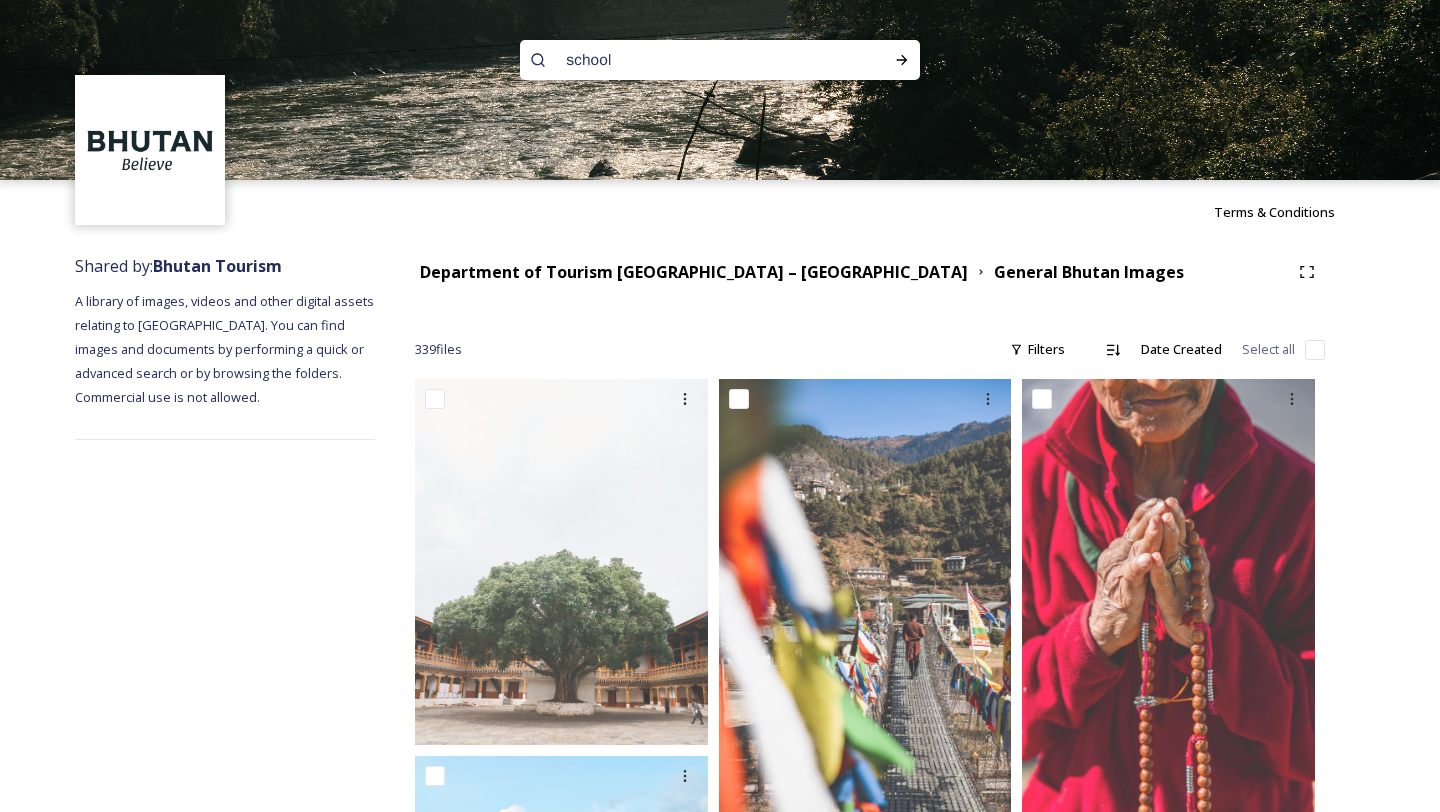 type 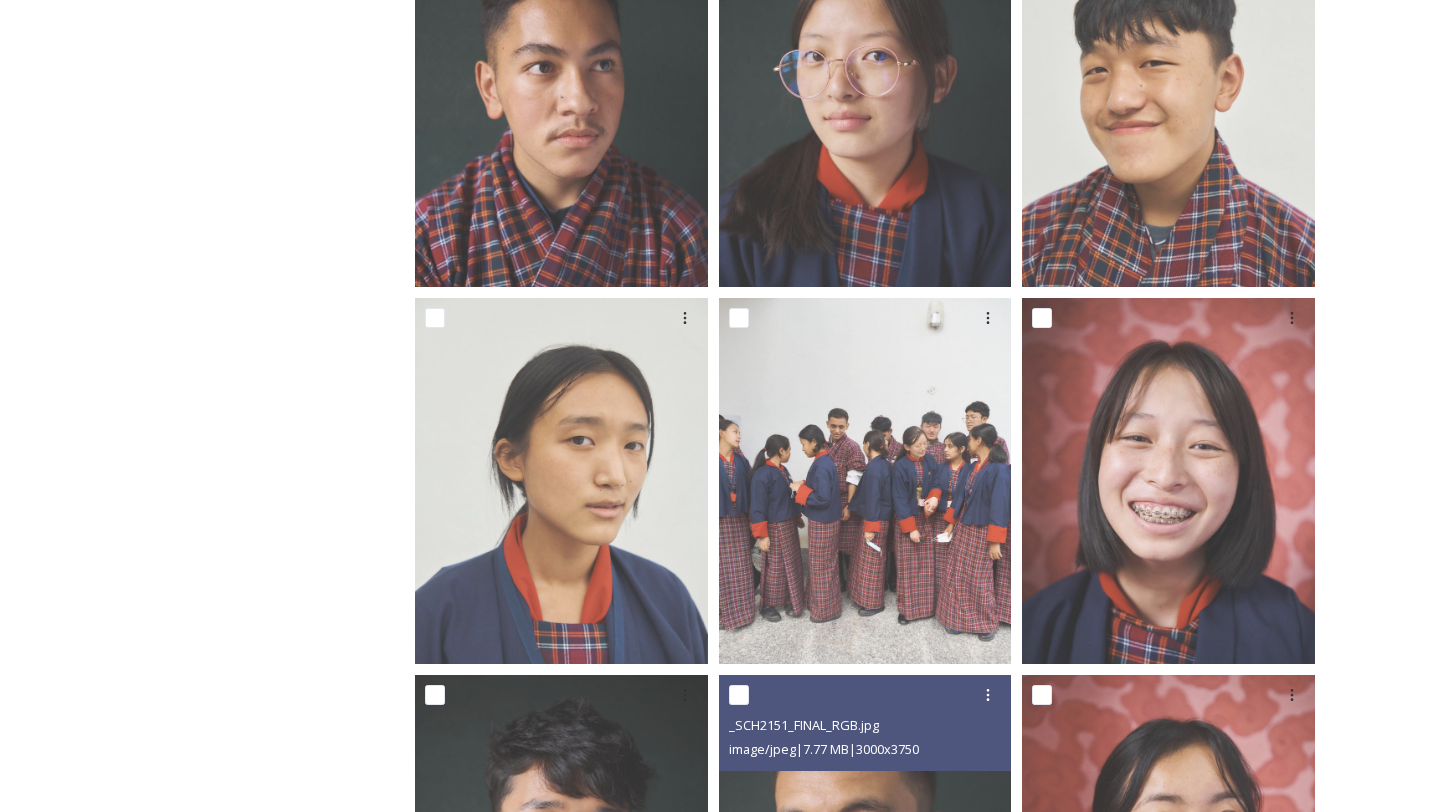 scroll, scrollTop: 1194, scrollLeft: 0, axis: vertical 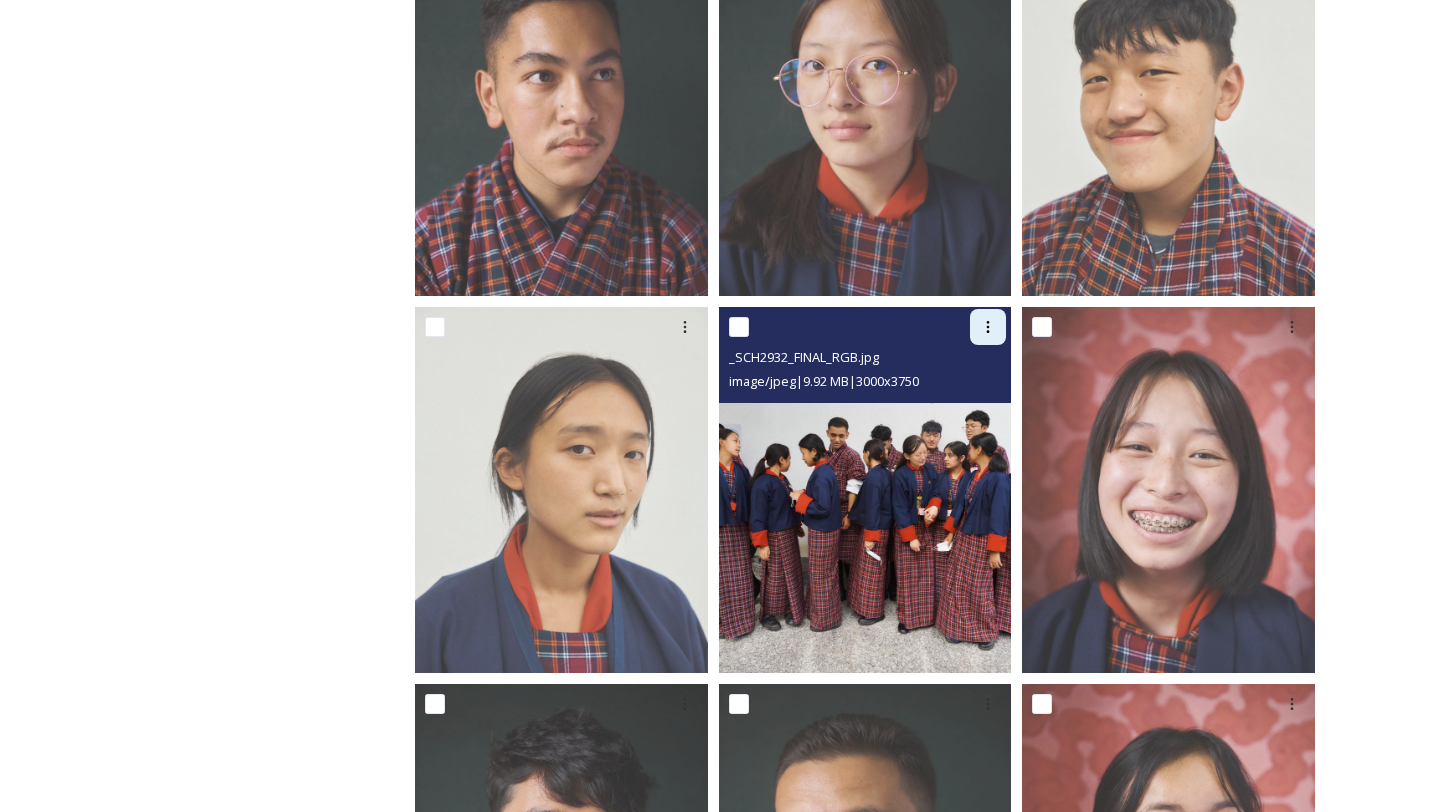click 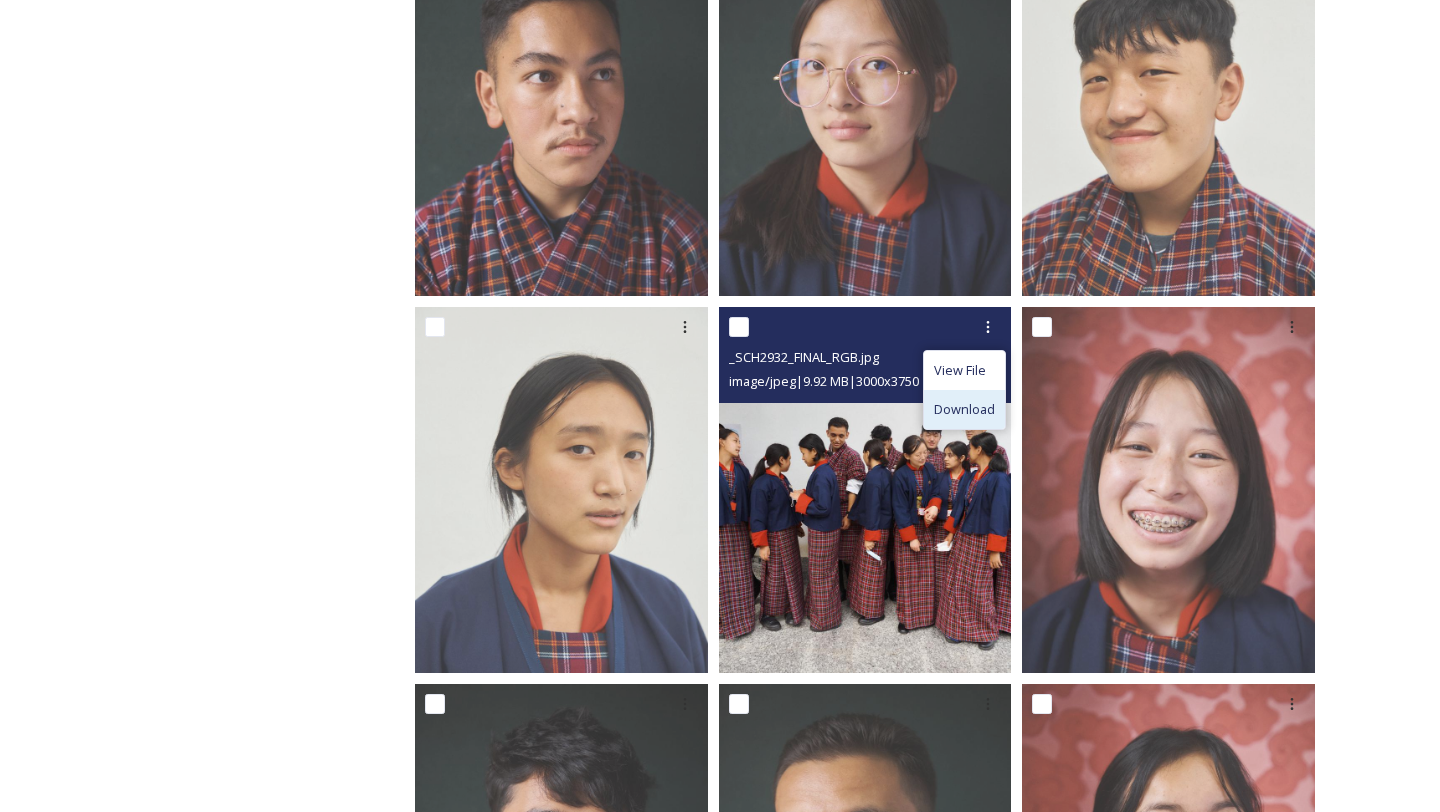 click on "Download" at bounding box center (964, 409) 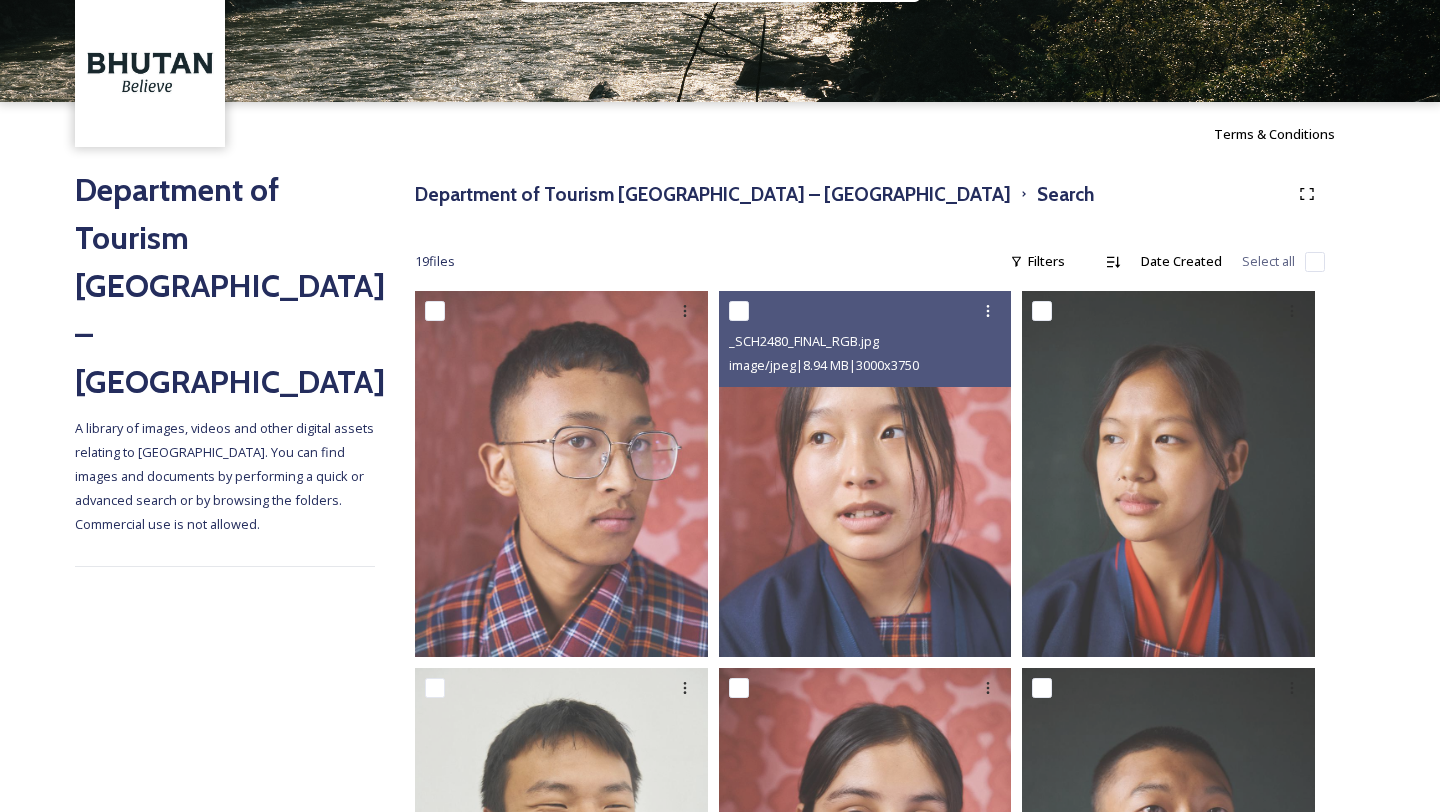 scroll, scrollTop: 0, scrollLeft: 0, axis: both 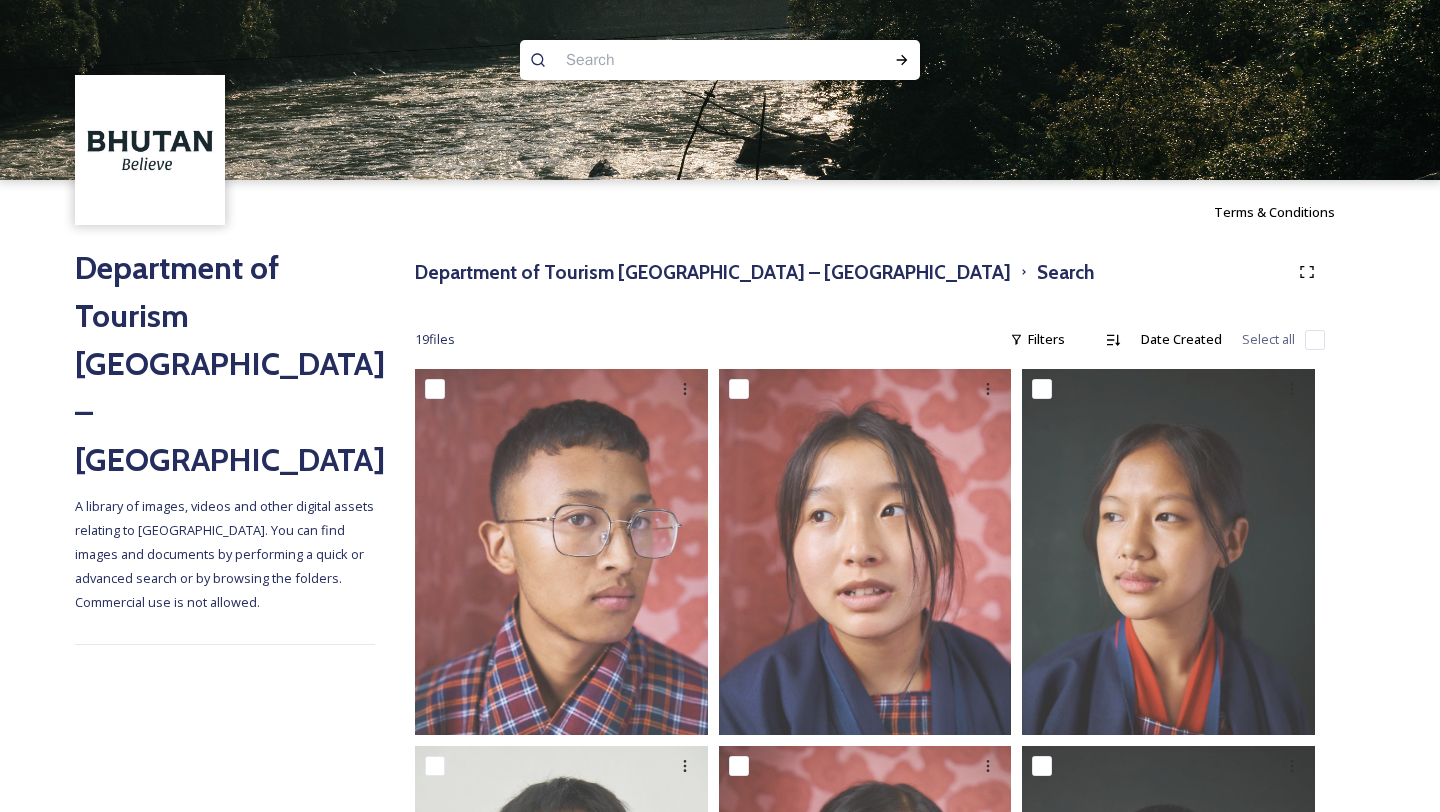 click at bounding box center [681, 60] 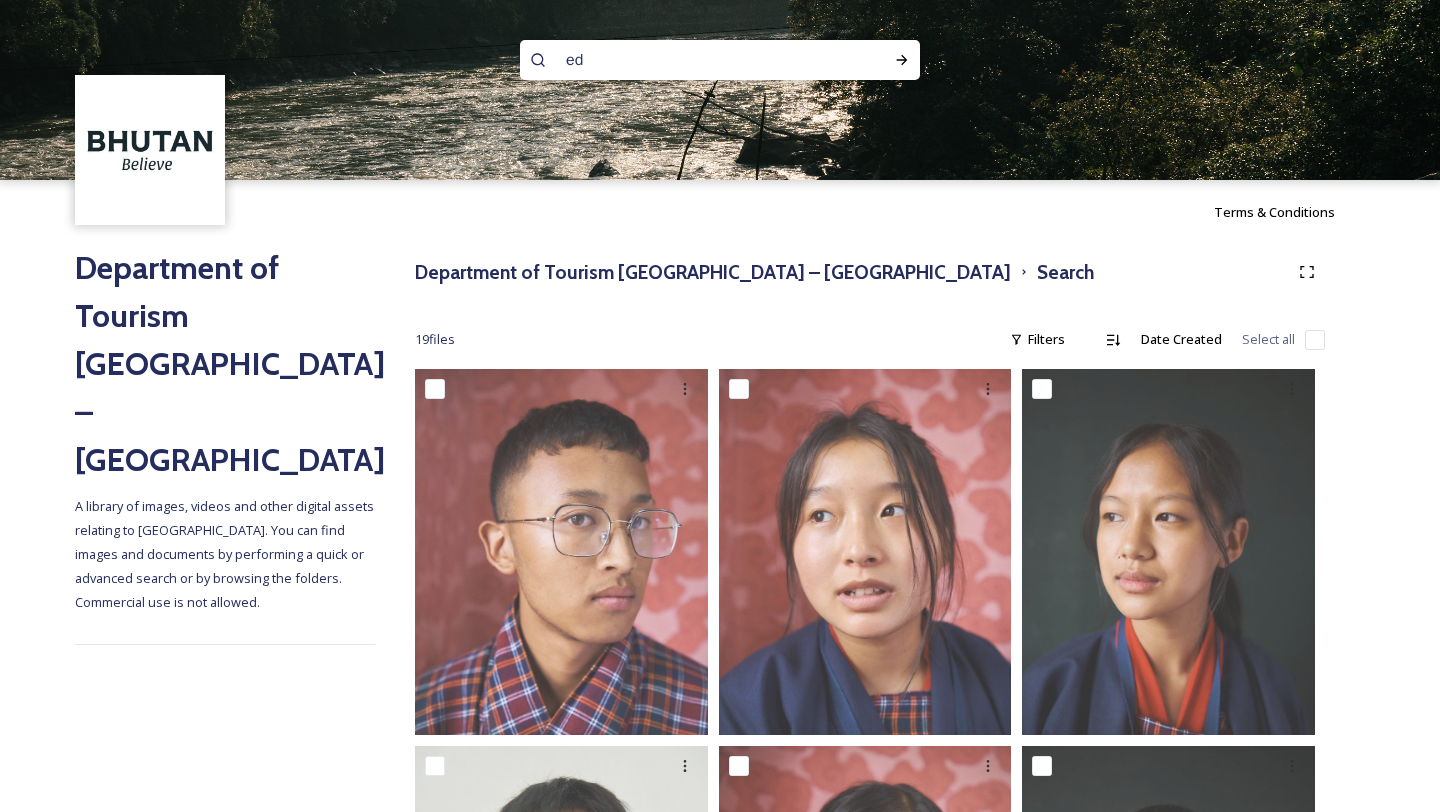 type on "edu" 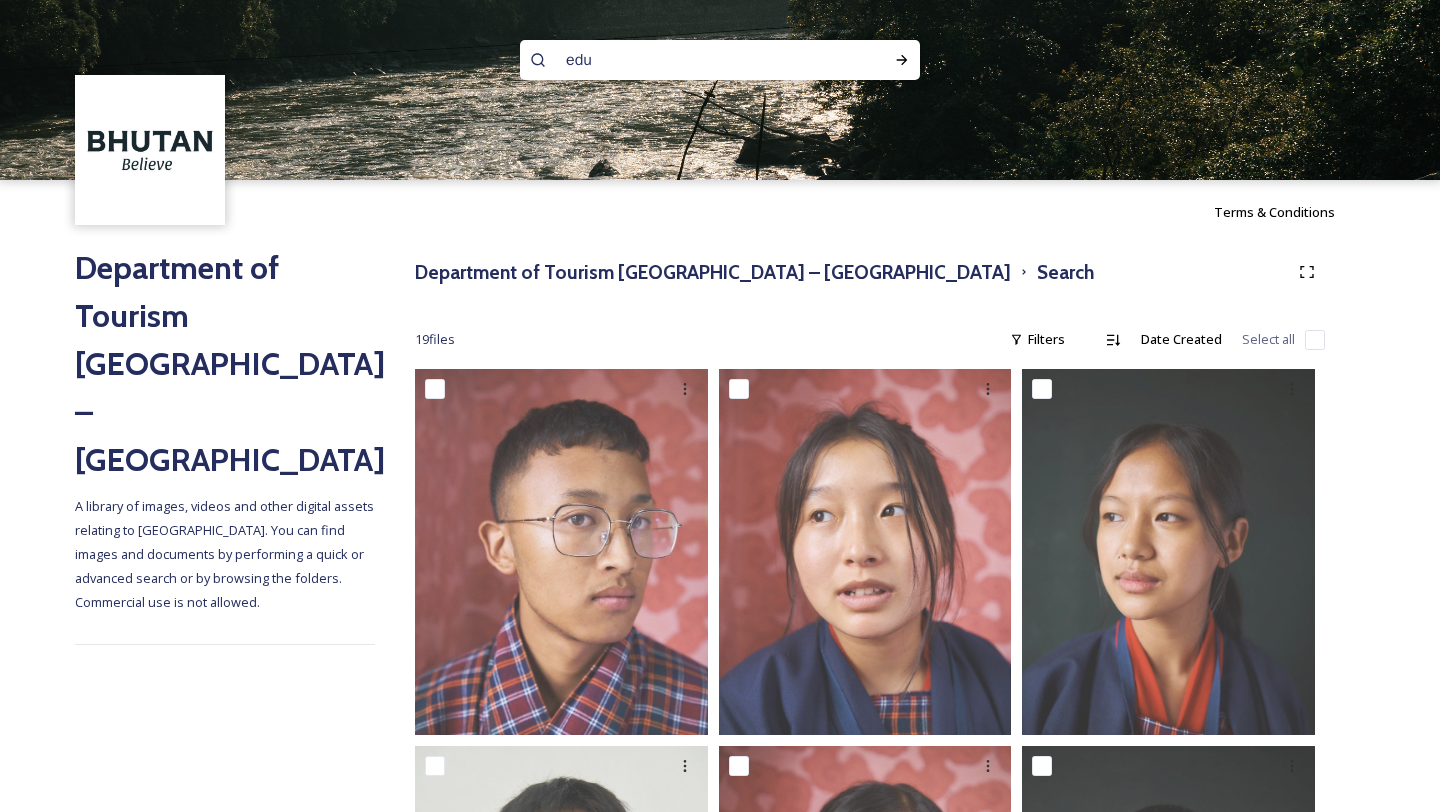 type 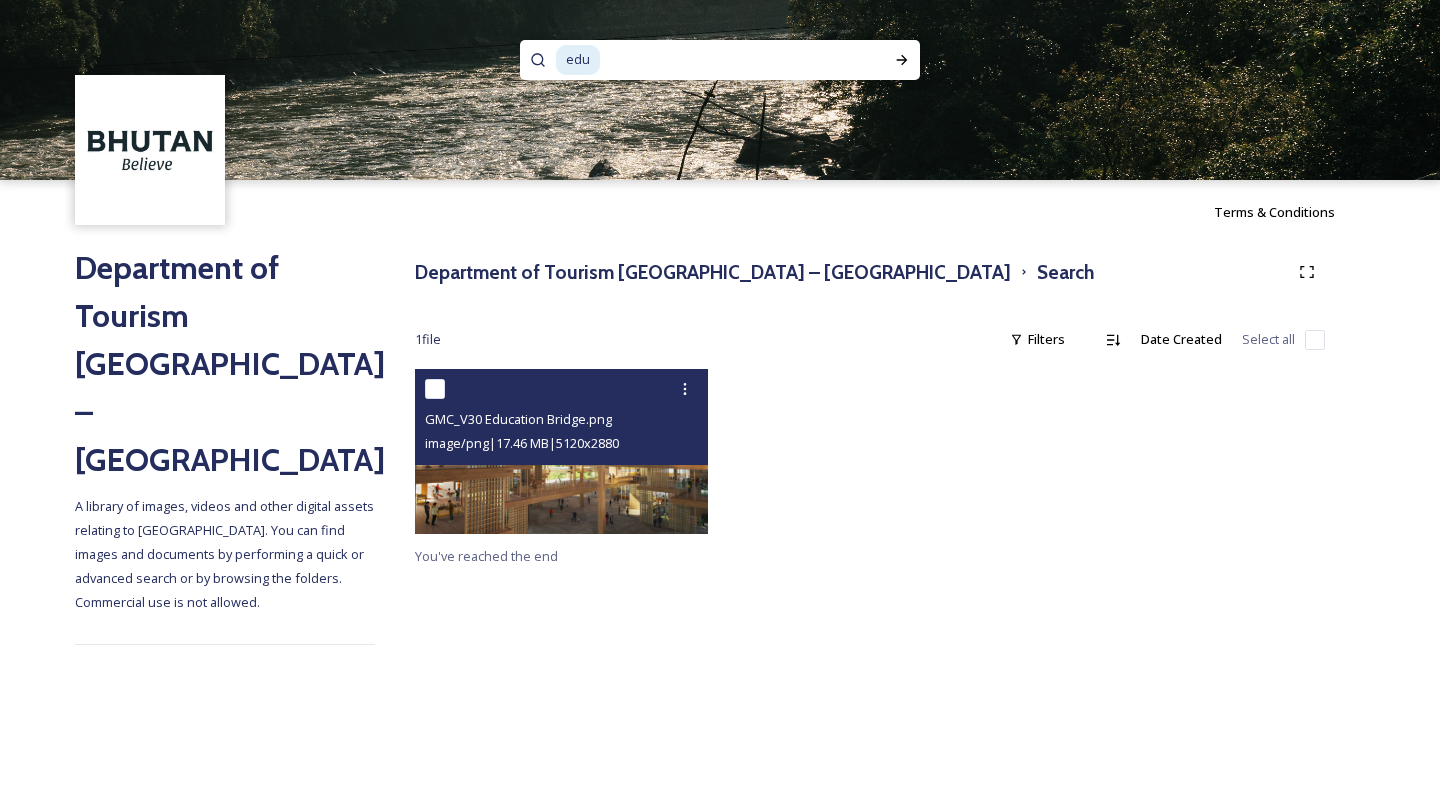 click at bounding box center [561, 451] 